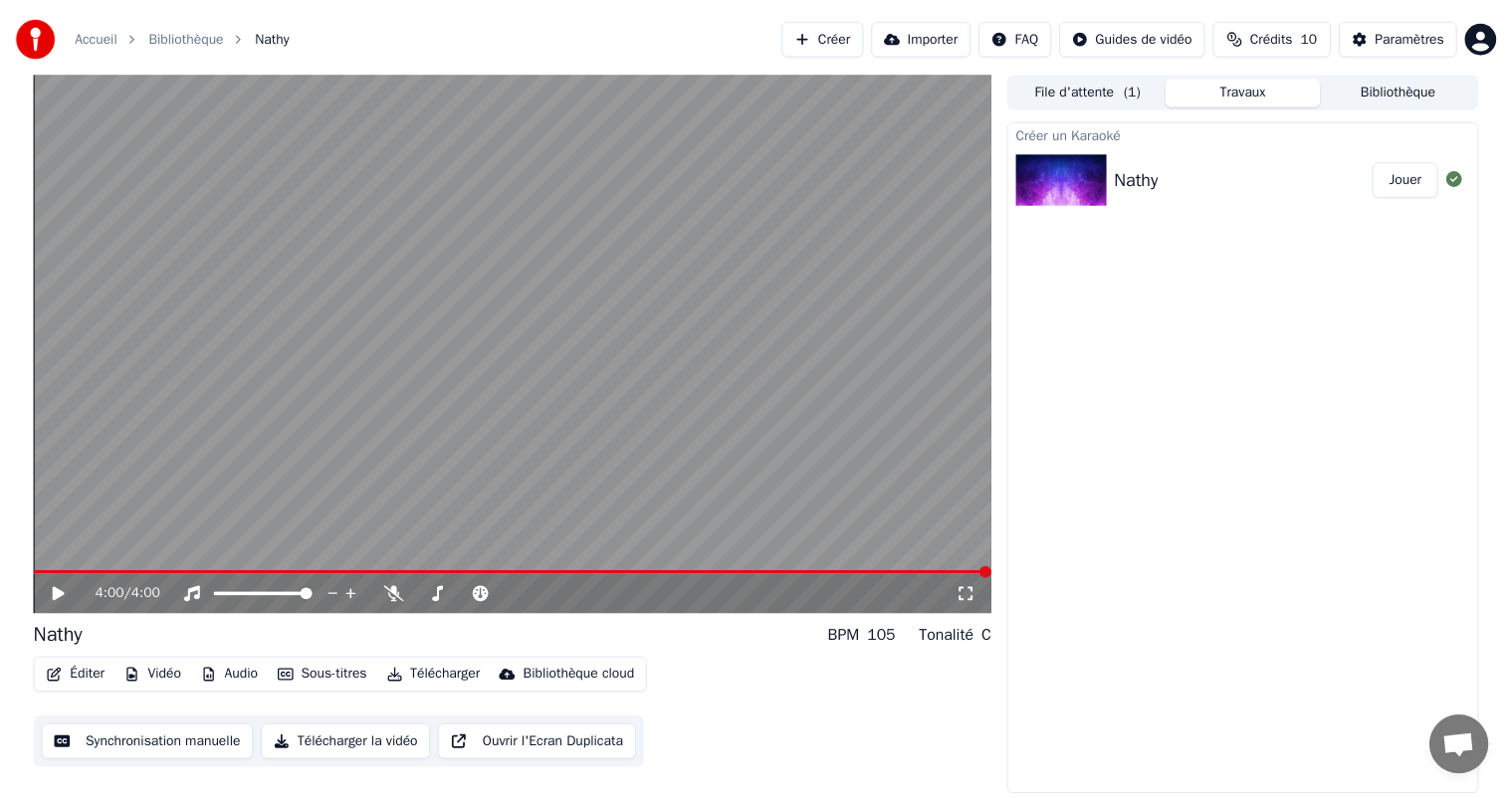 scroll, scrollTop: 0, scrollLeft: 0, axis: both 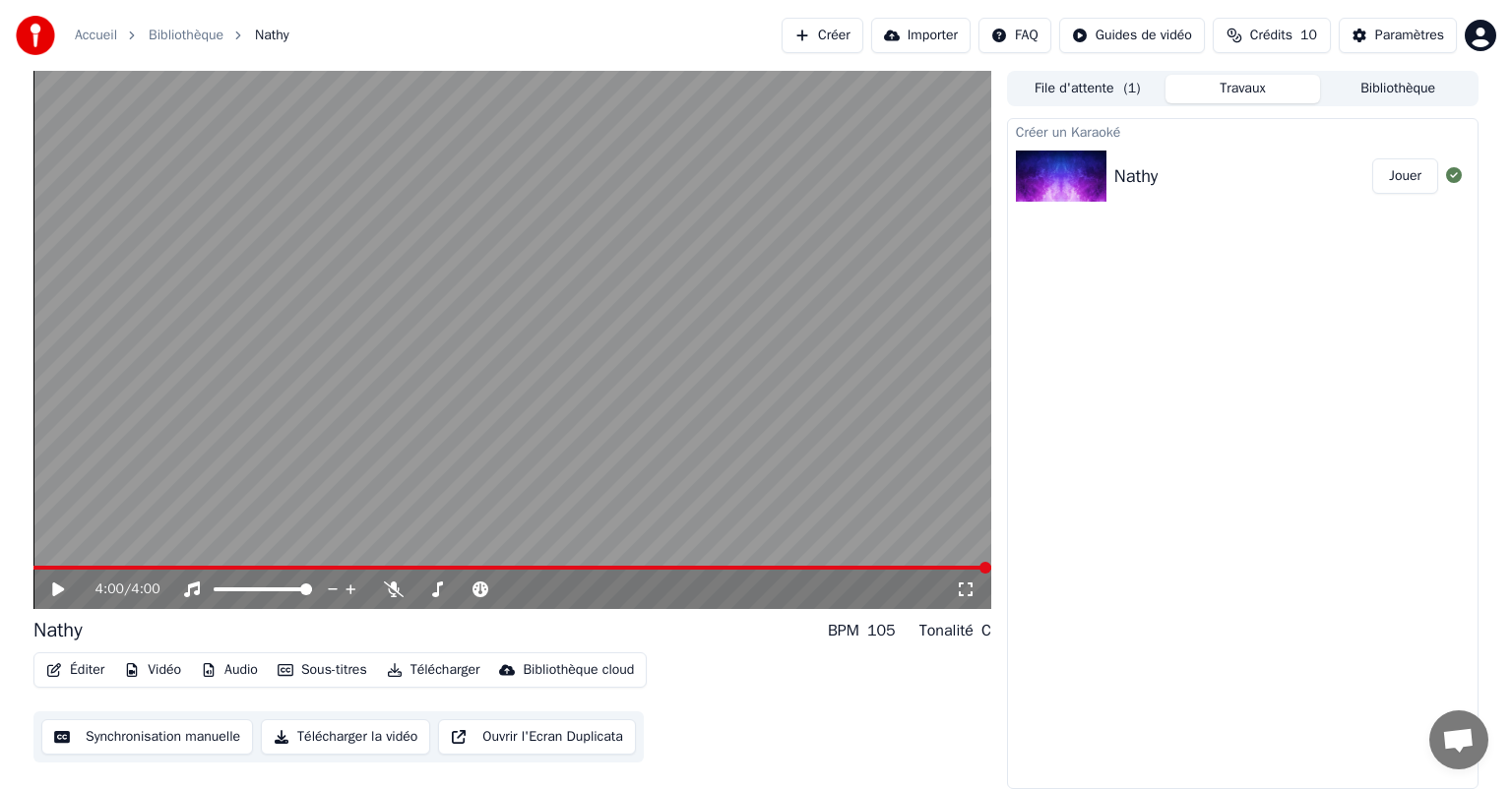 click on "Éditer" at bounding box center (75, 670) 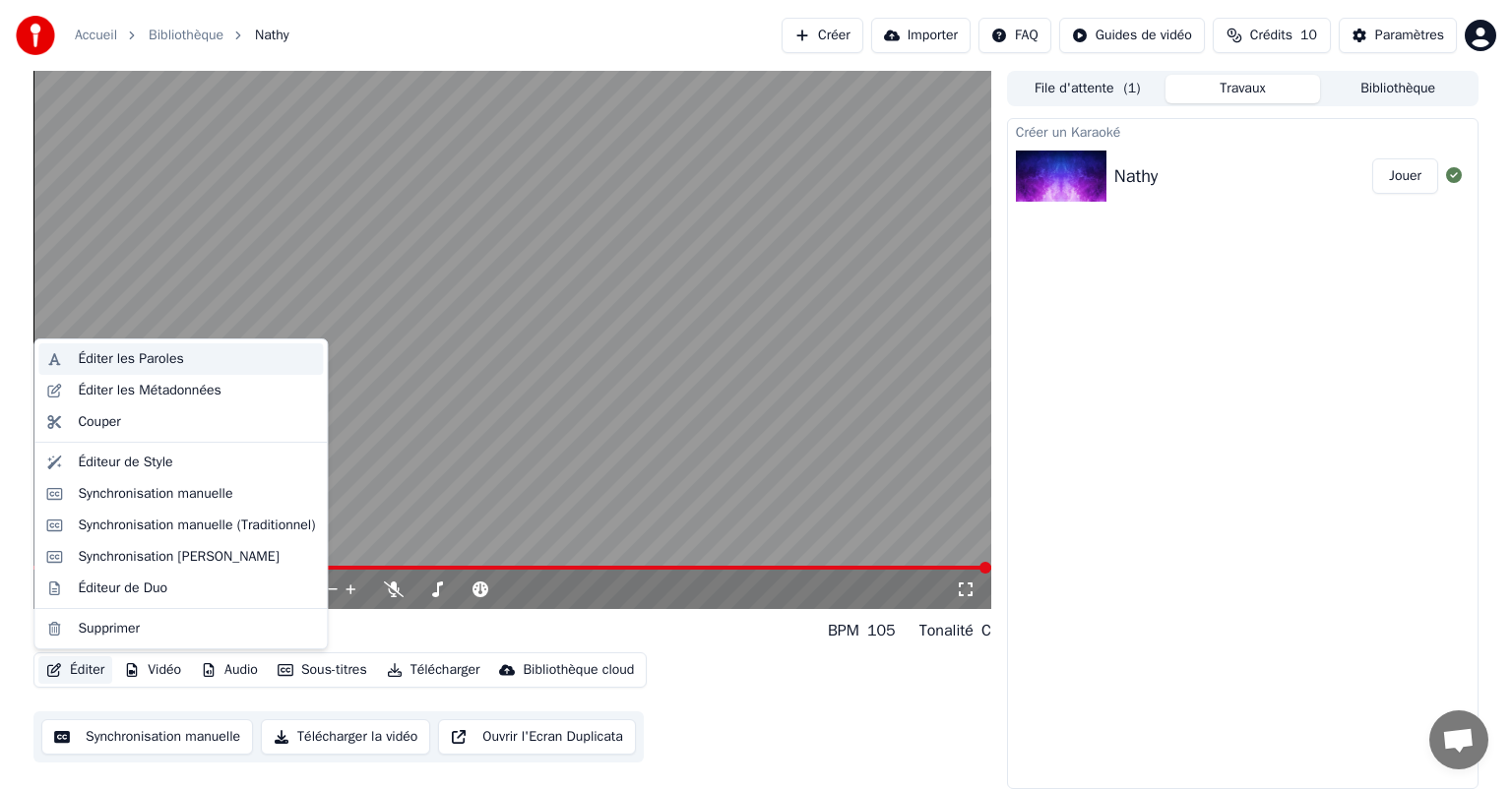 click on "Éditer les Paroles" at bounding box center (130, 359) 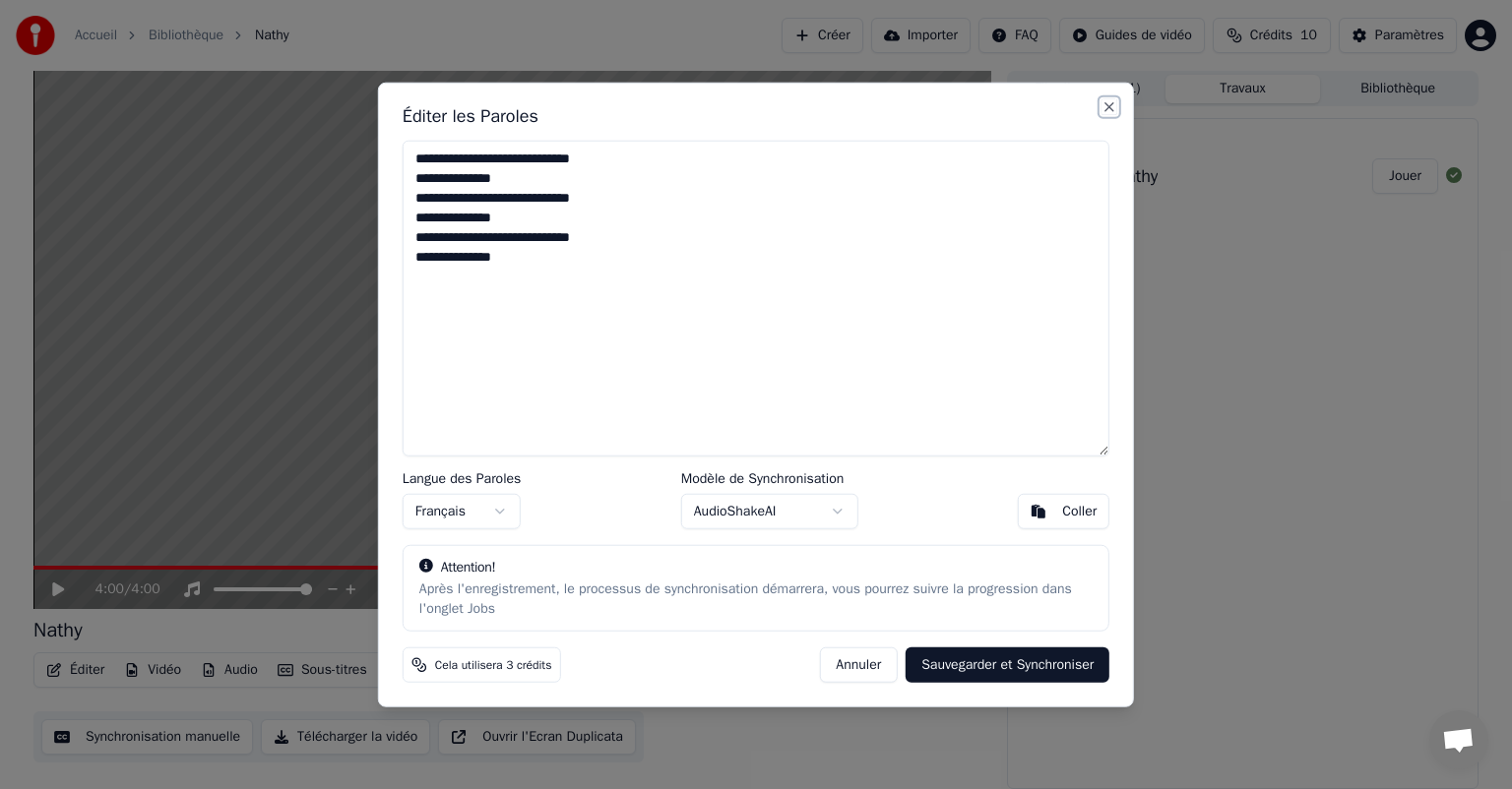 click on "Close" at bounding box center (1109, 107) 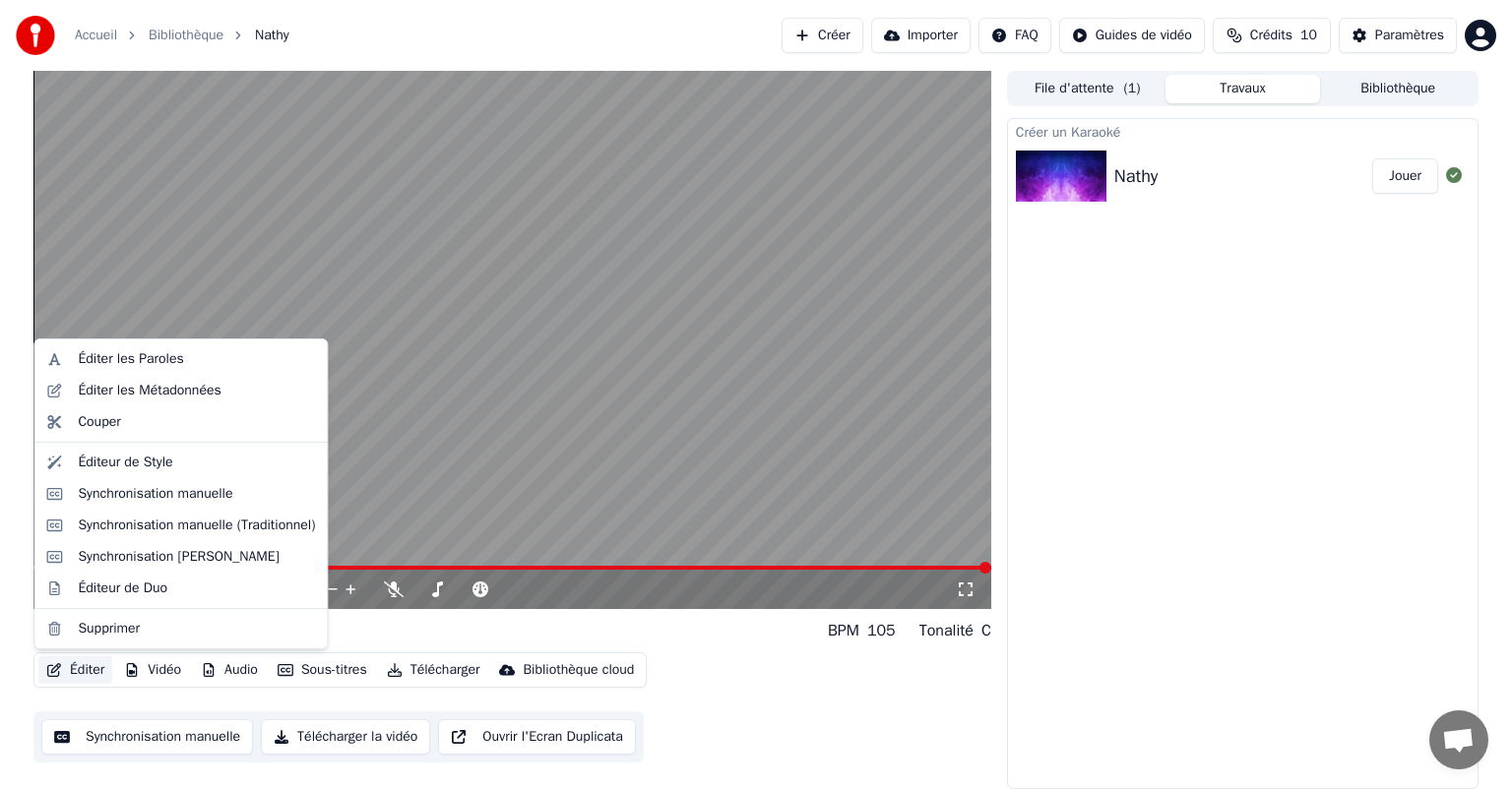 click on "Éditer" at bounding box center [75, 670] 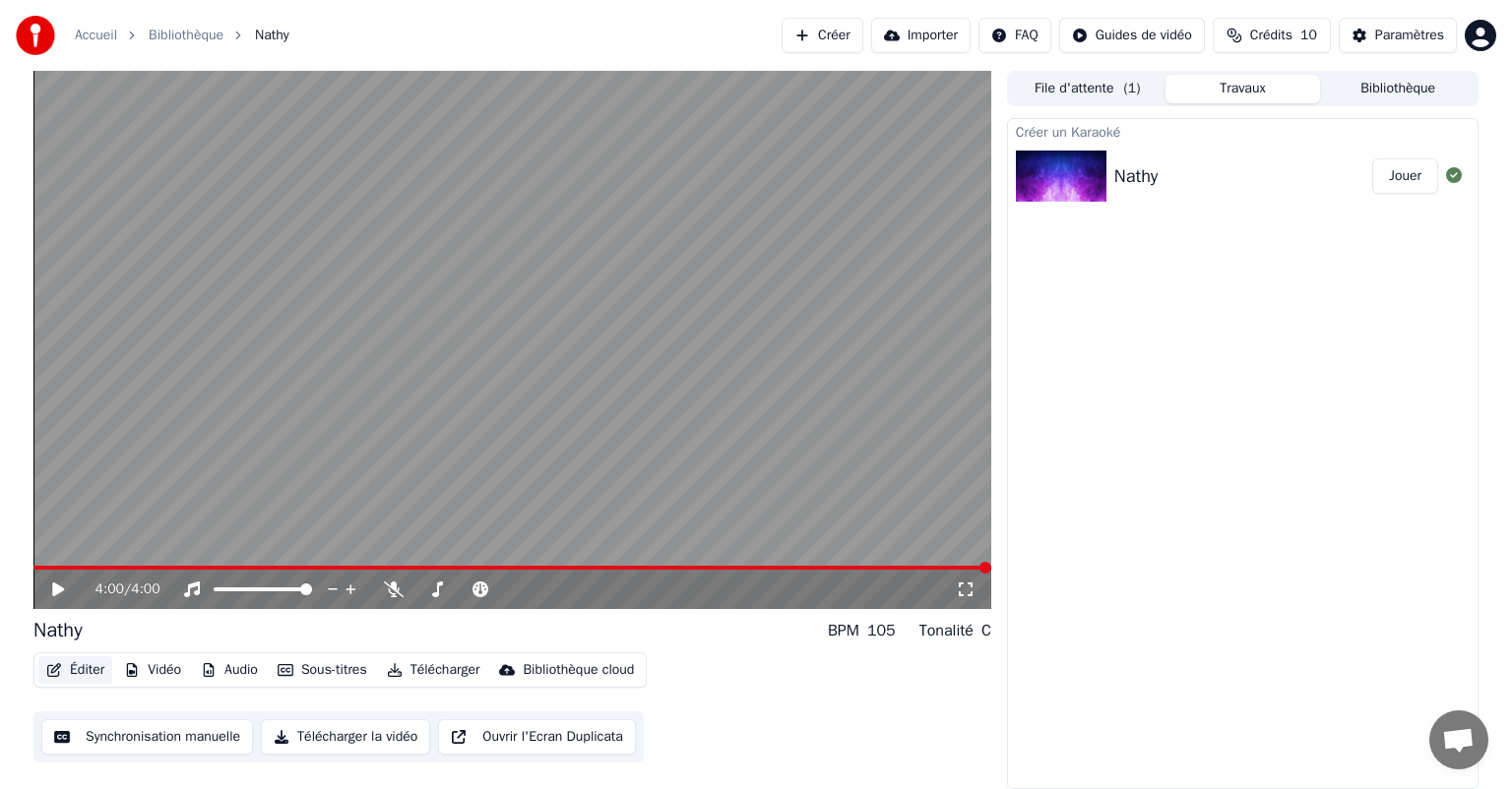 click on "Éditer" at bounding box center [75, 670] 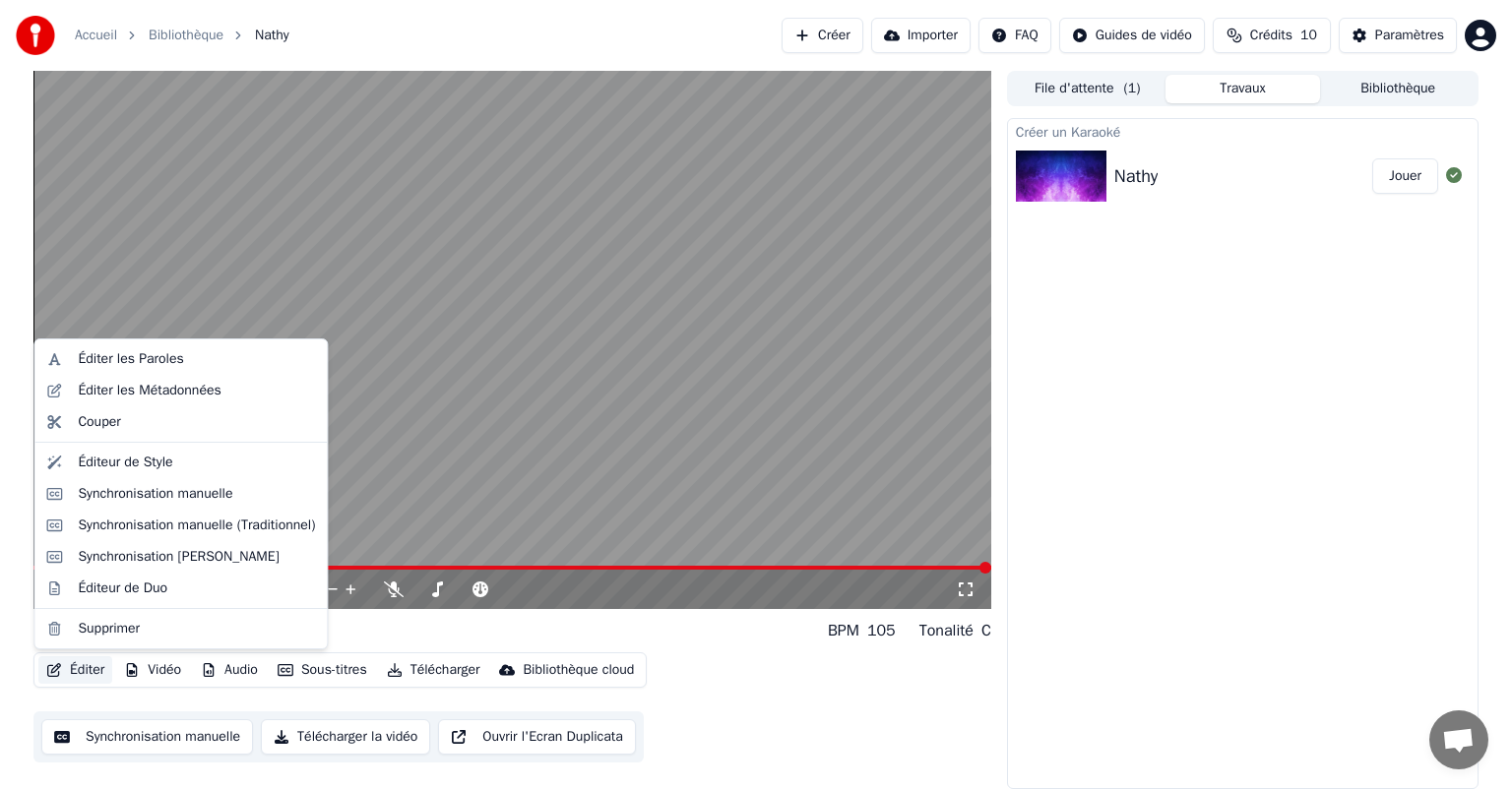 click on "Éditer" at bounding box center [75, 670] 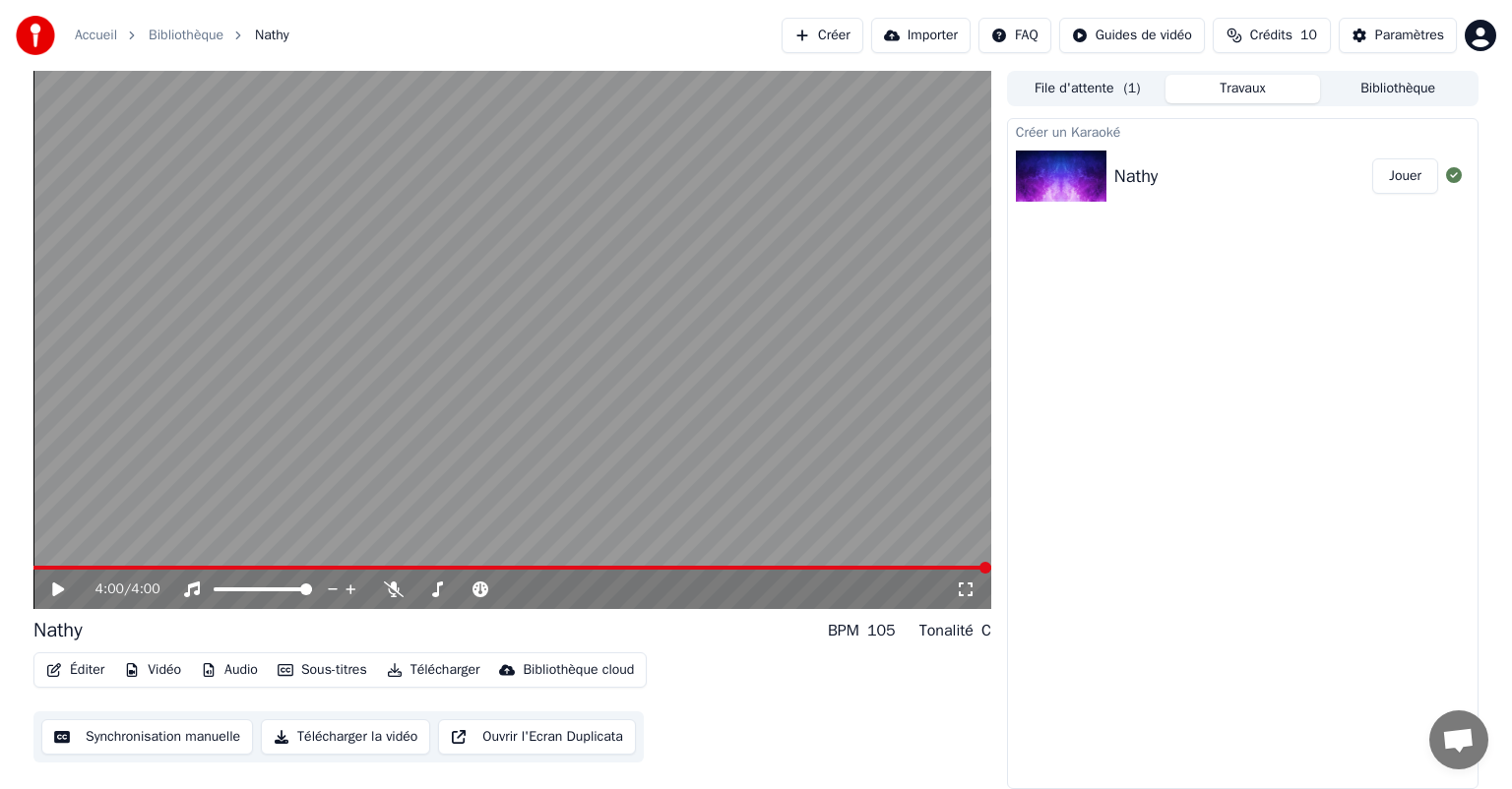 click on "Synchronisation manuelle" at bounding box center (147, 737) 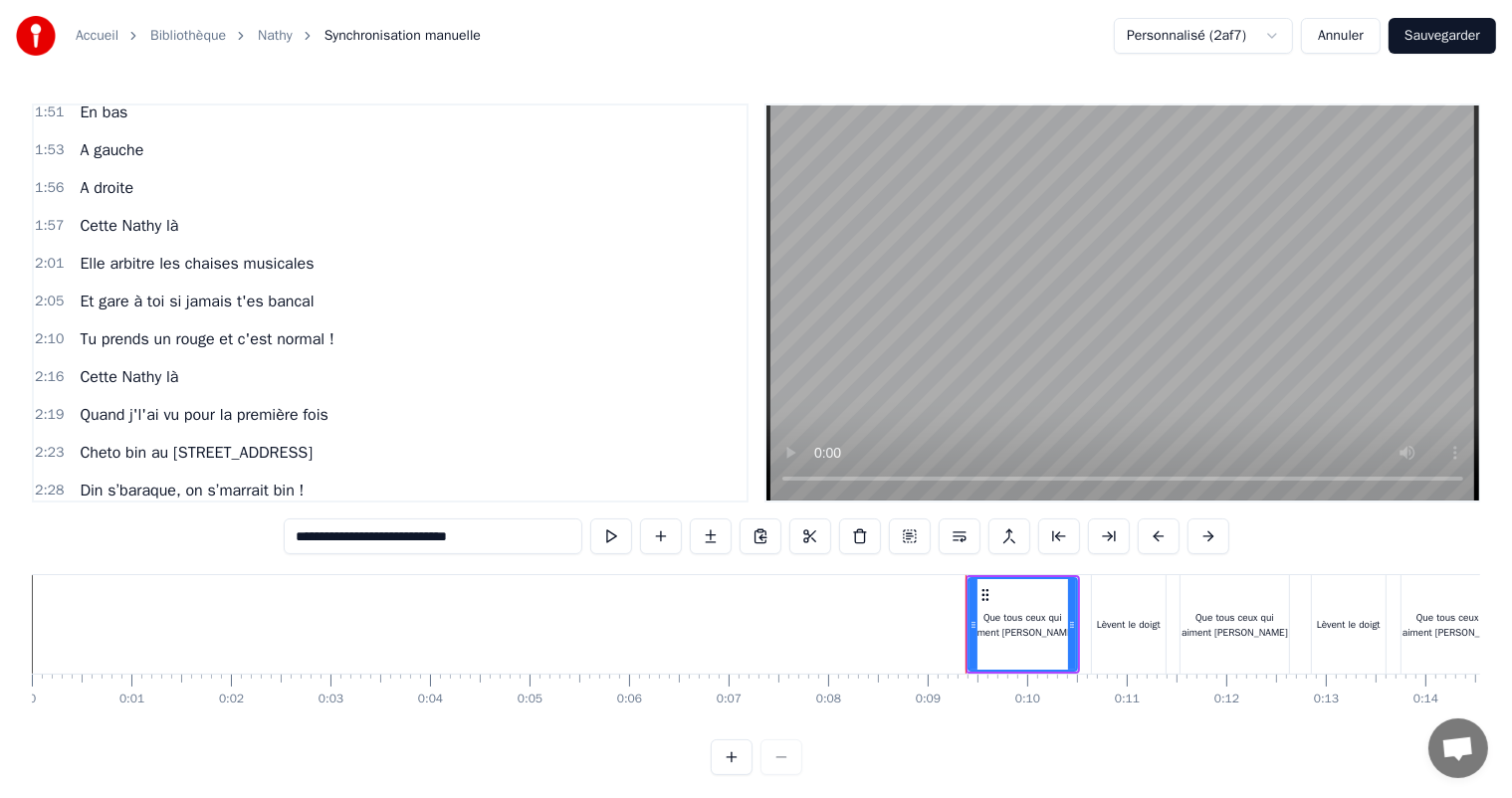 scroll, scrollTop: 1287, scrollLeft: 0, axis: vertical 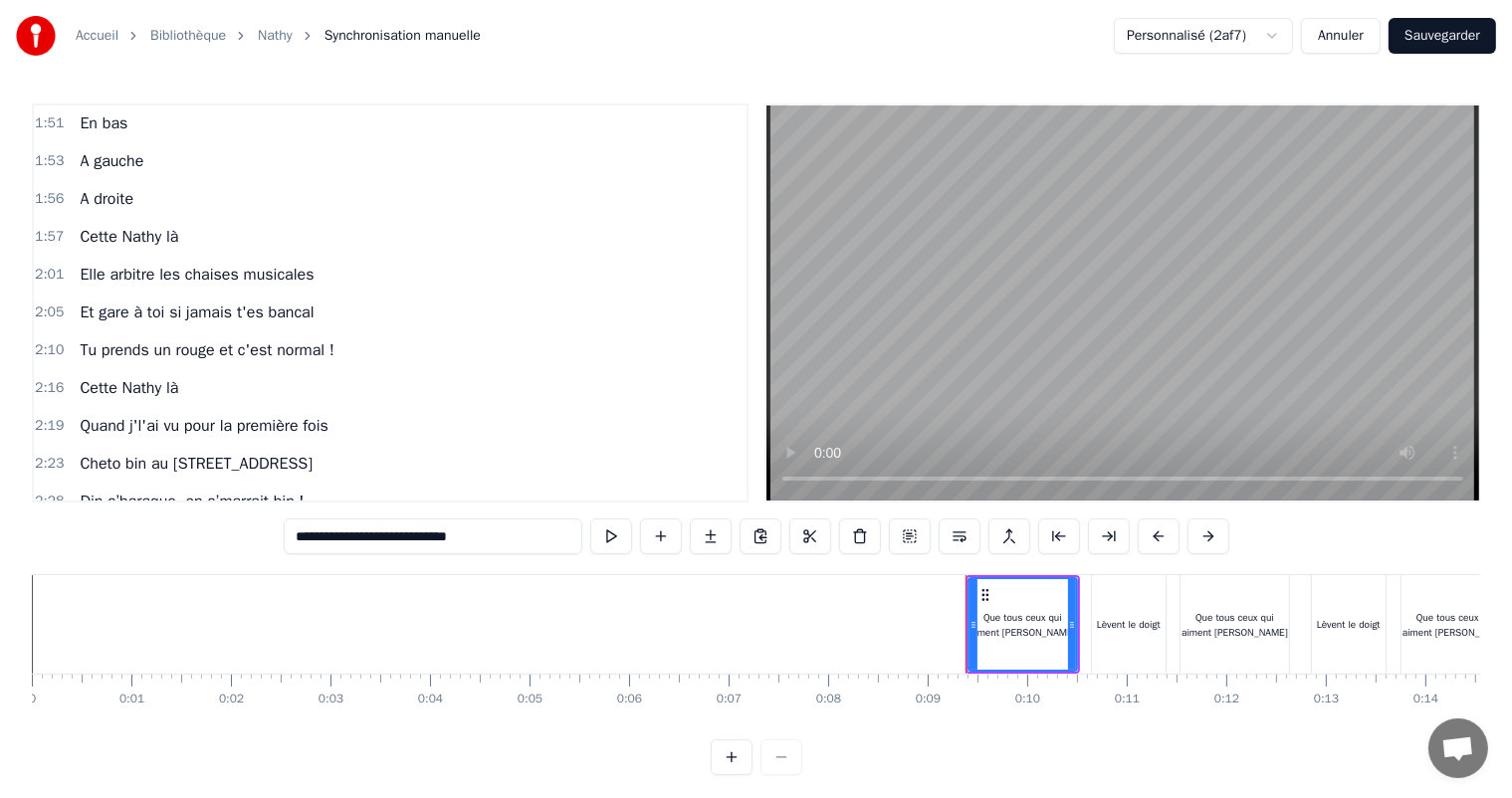 click on "Quand j'l'ai vu pour la première fois" at bounding box center [204, 426] 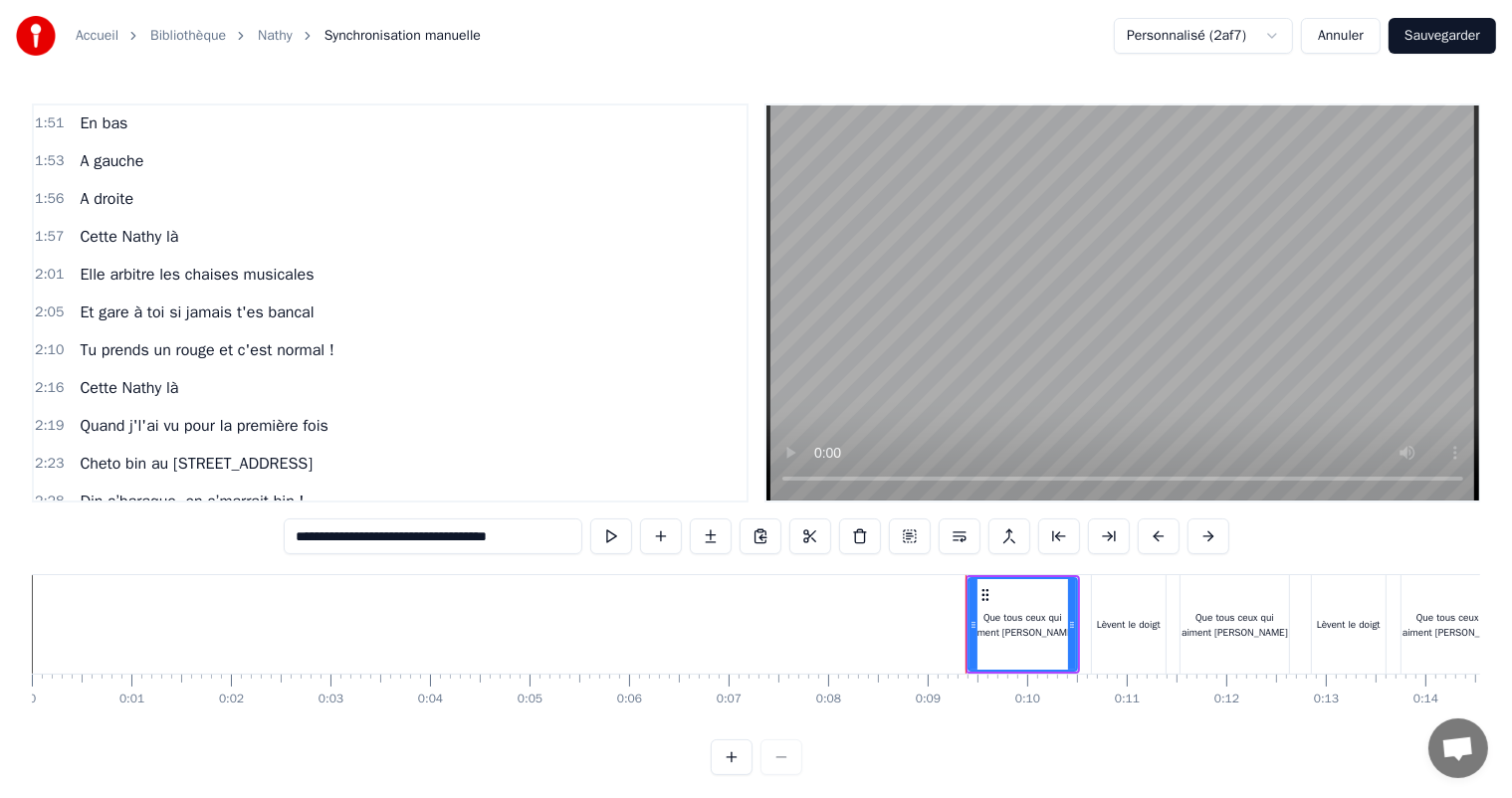 click on "Quand j'l'ai vu pour la première fois" at bounding box center [204, 426] 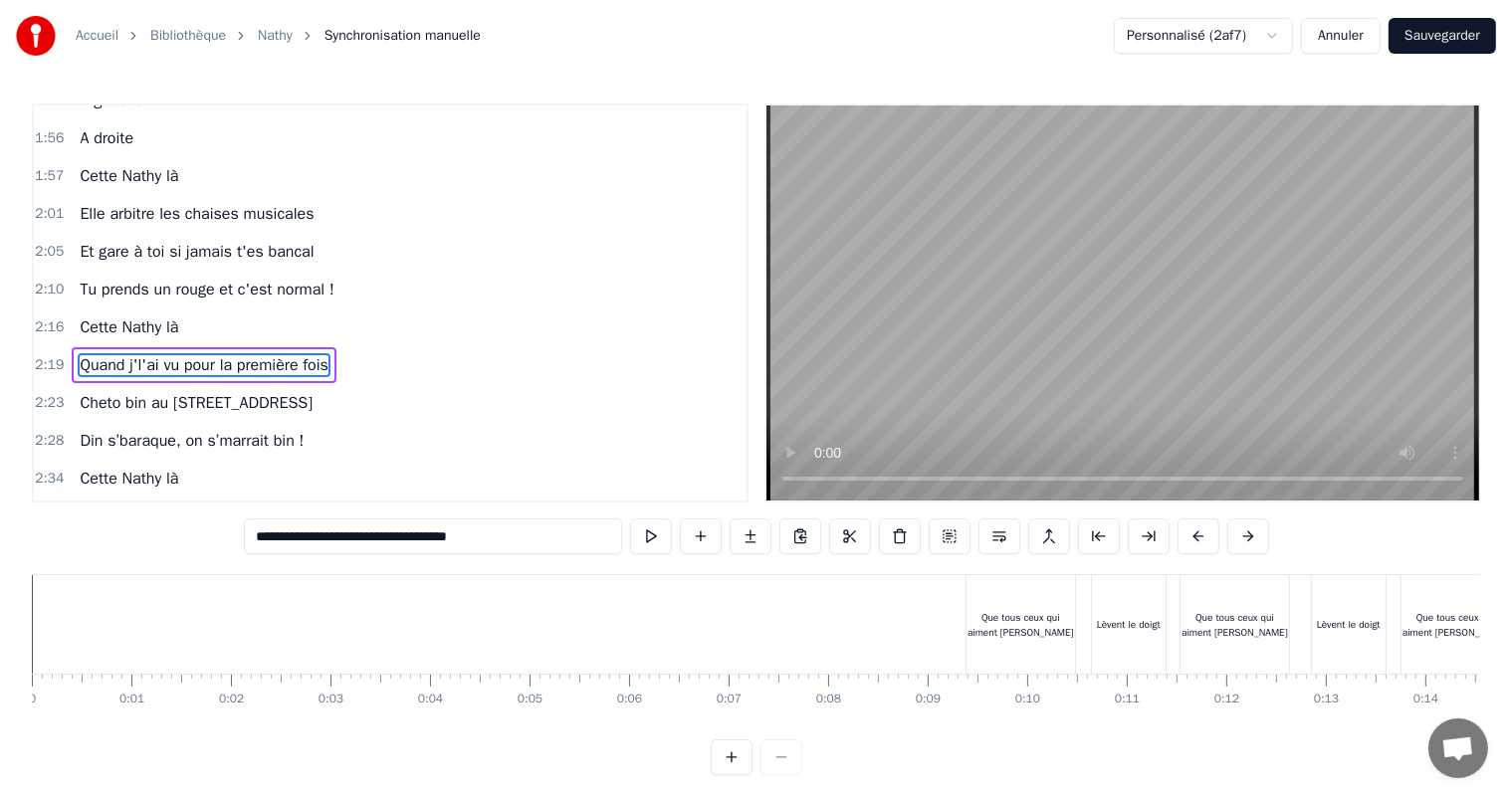 scroll, scrollTop: 1357, scrollLeft: 0, axis: vertical 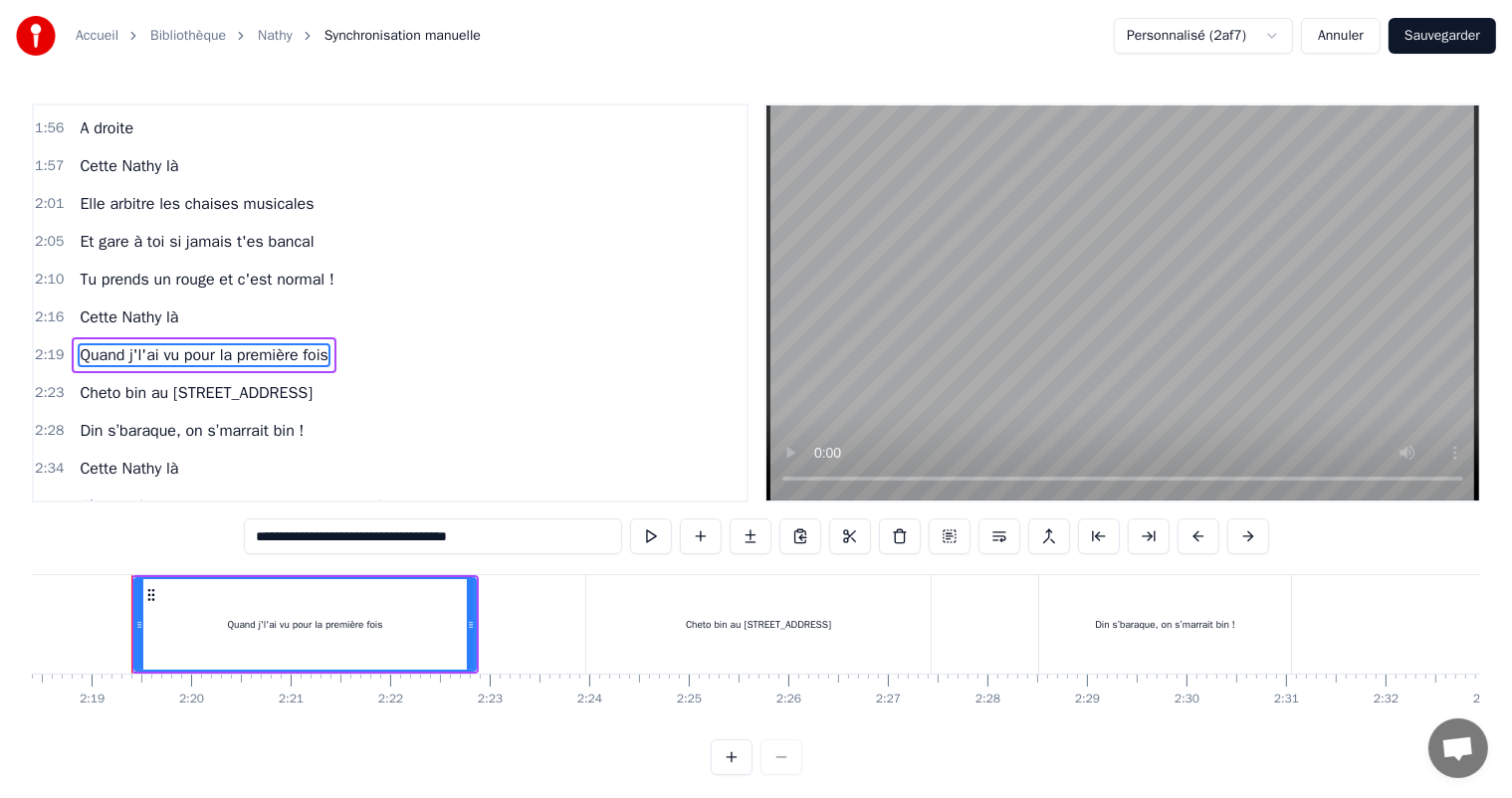 click on "Quand j'l'ai vu pour la première fois" at bounding box center (204, 355) 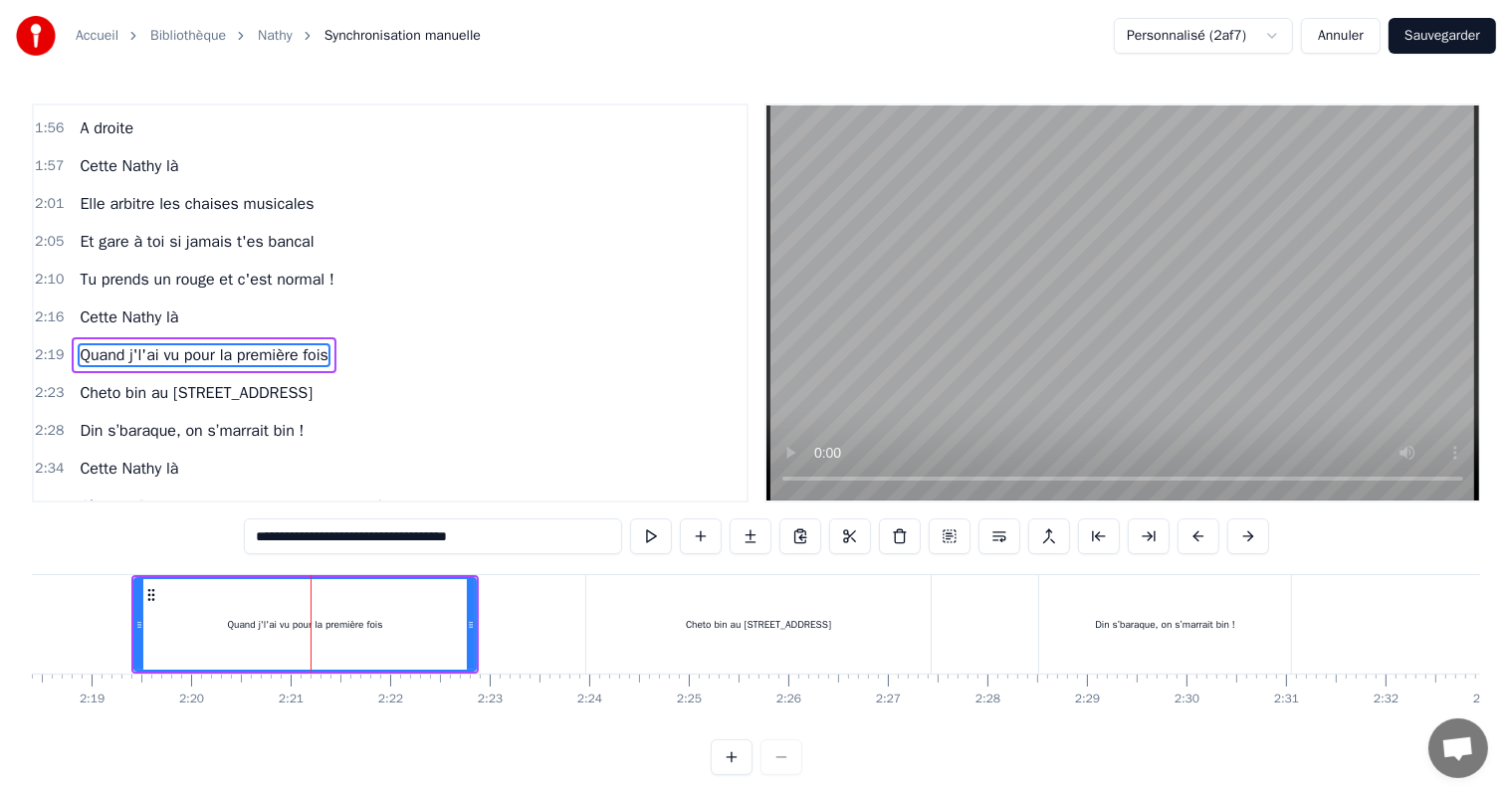 click on "Quand j'l'ai vu pour la première fois" at bounding box center [306, 624] 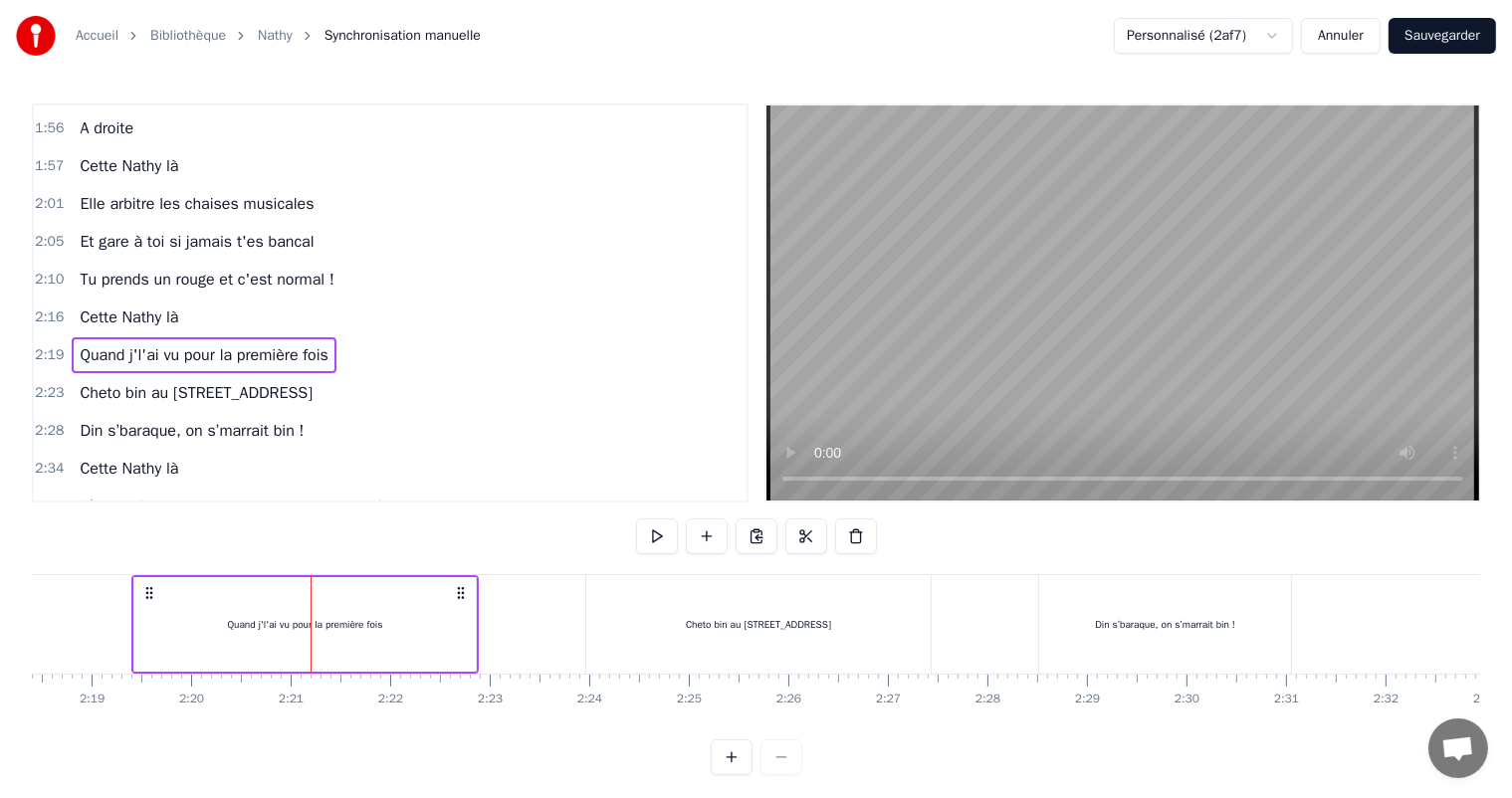 click on "Quand j'l'ai vu pour la première fois" at bounding box center (204, 355) 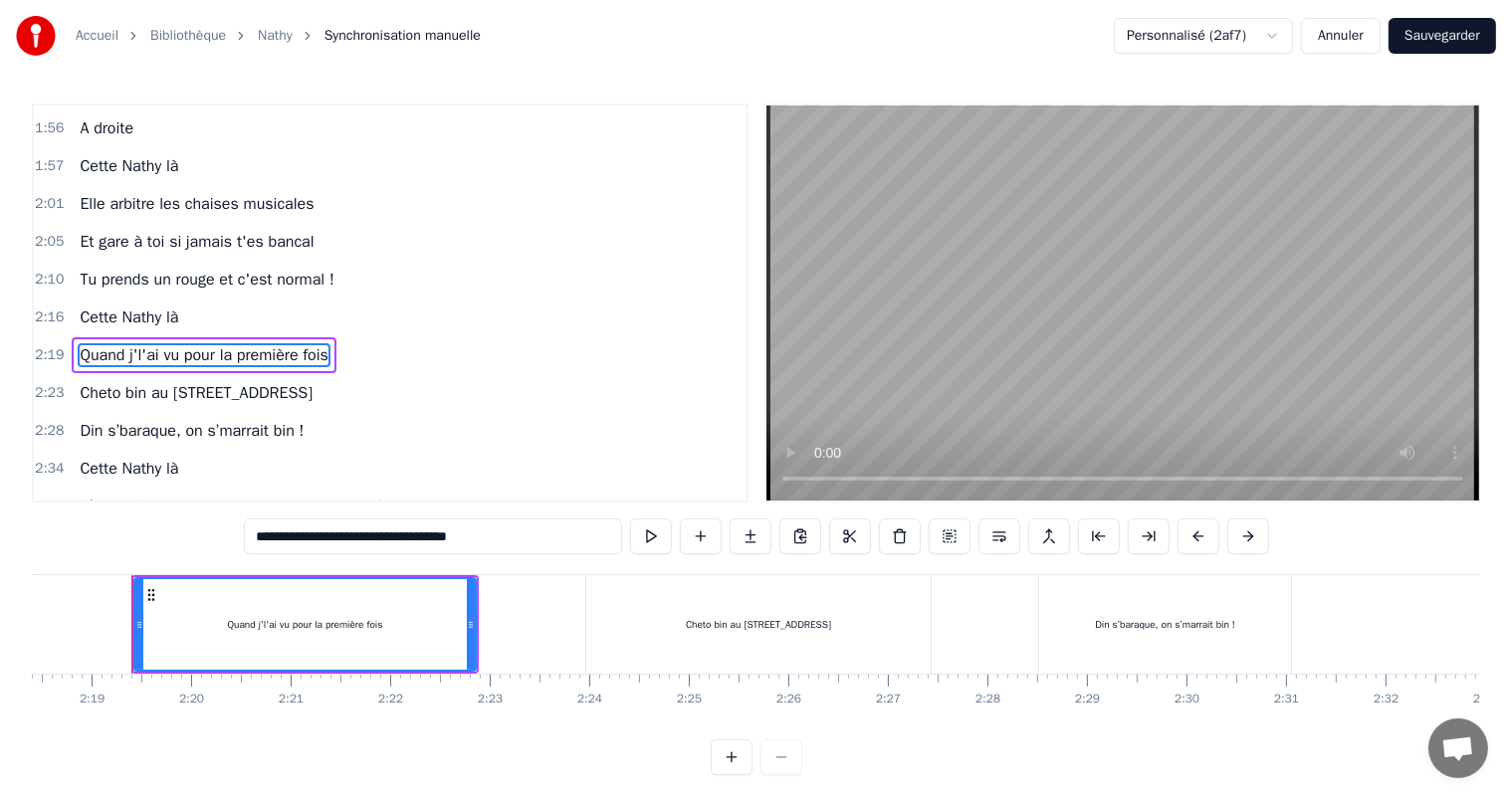 click on "**********" at bounding box center (433, 536) 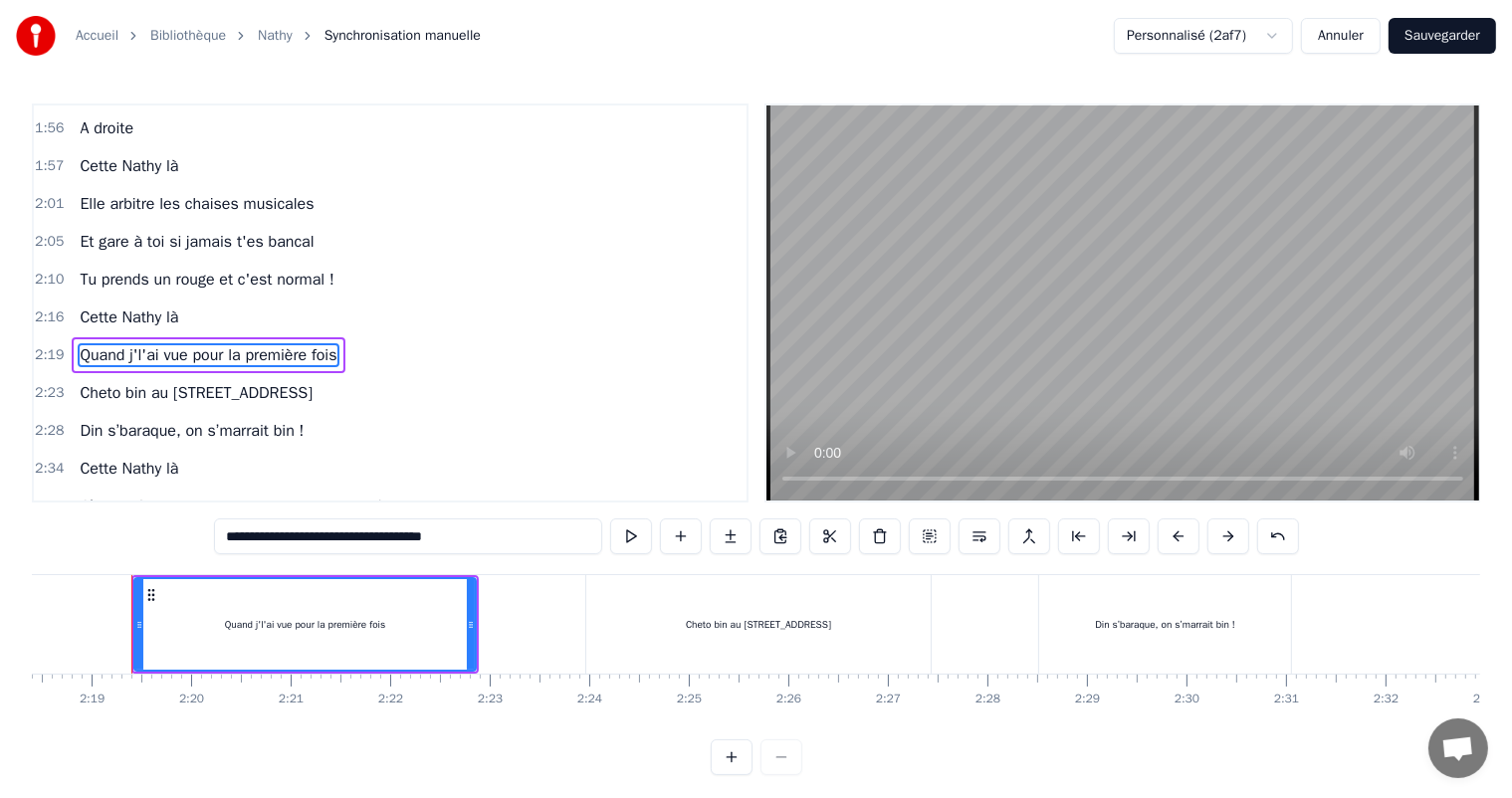 type on "**********" 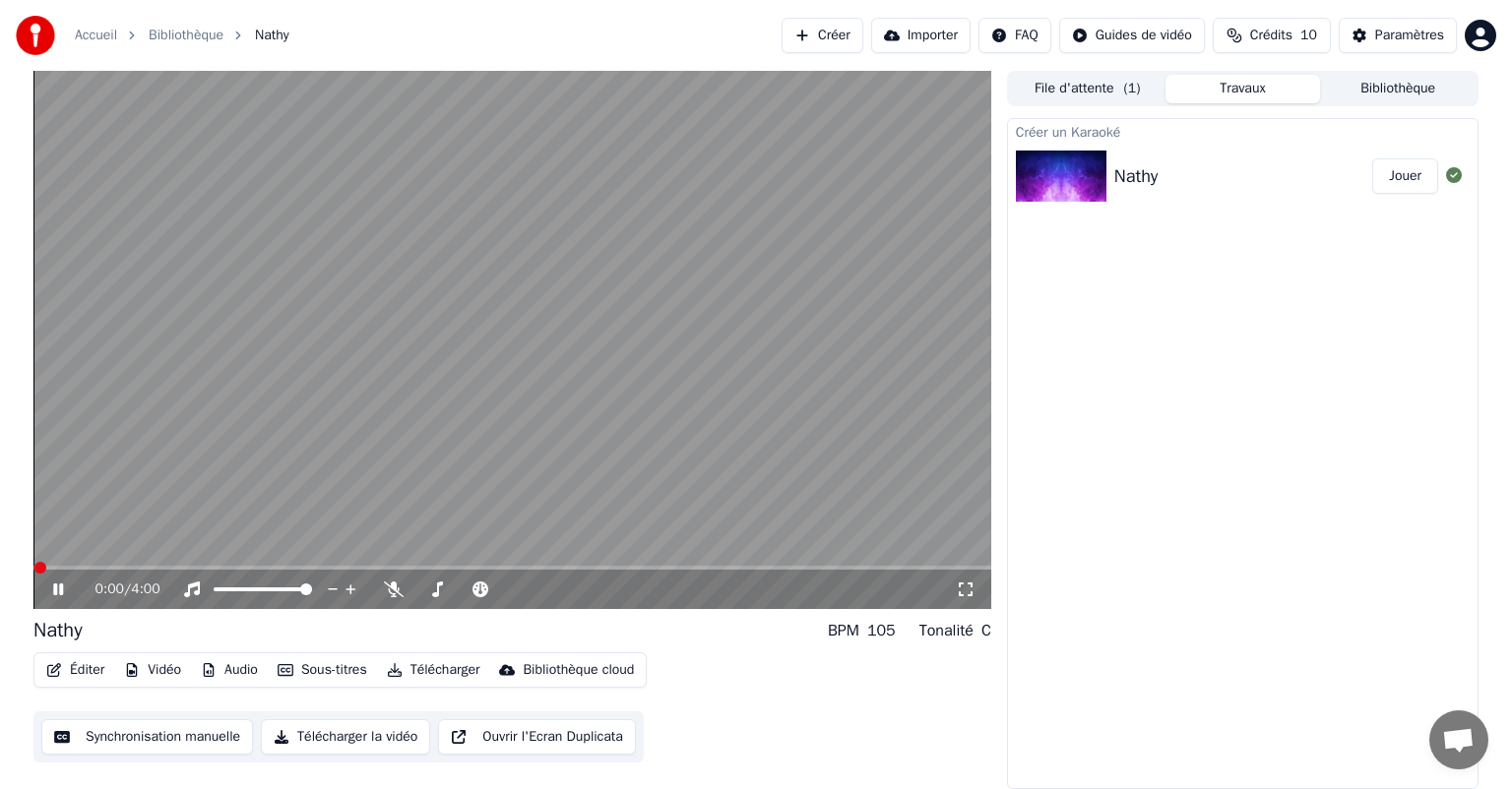 click 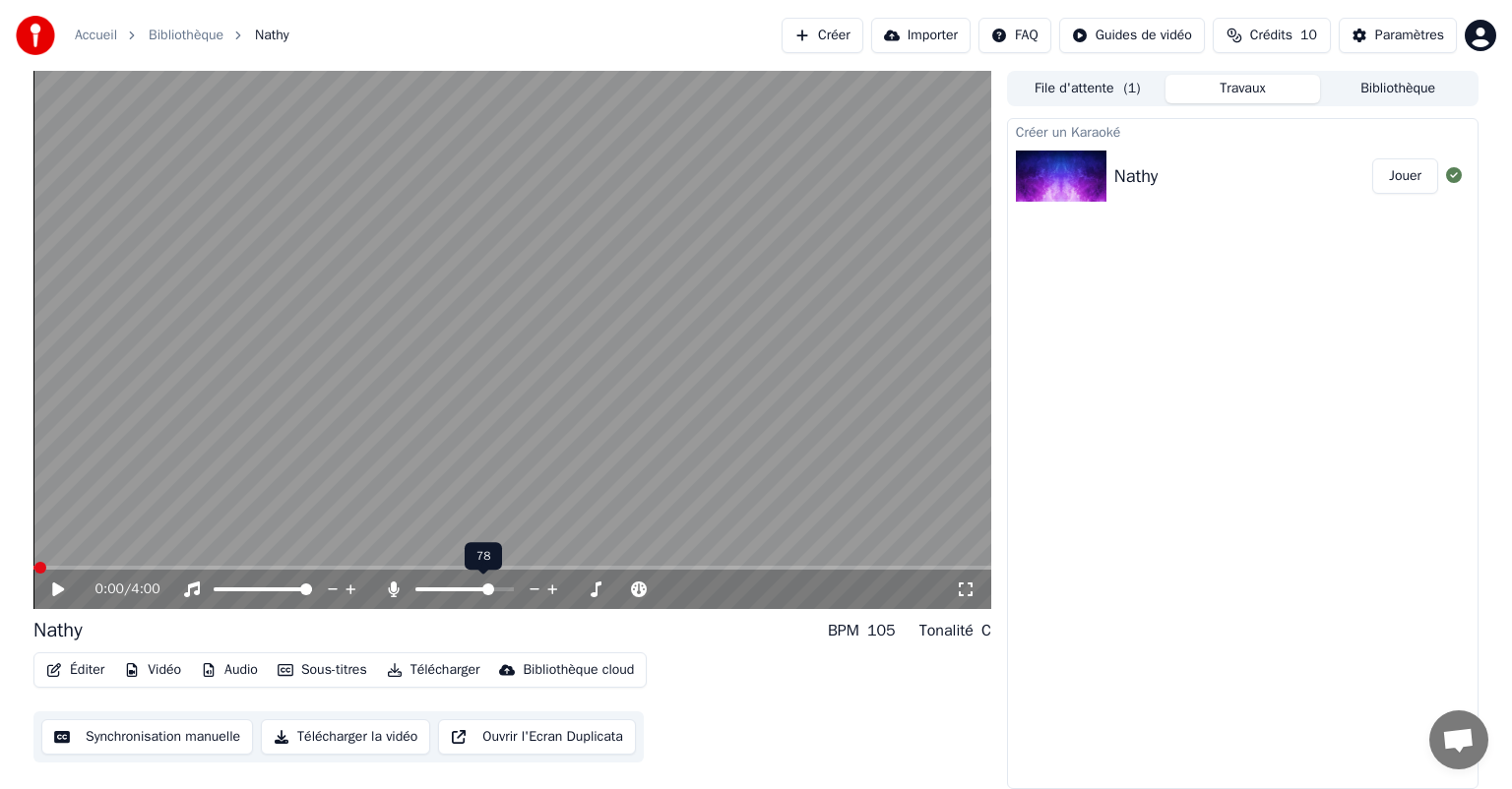 click at bounding box center [488, 589] 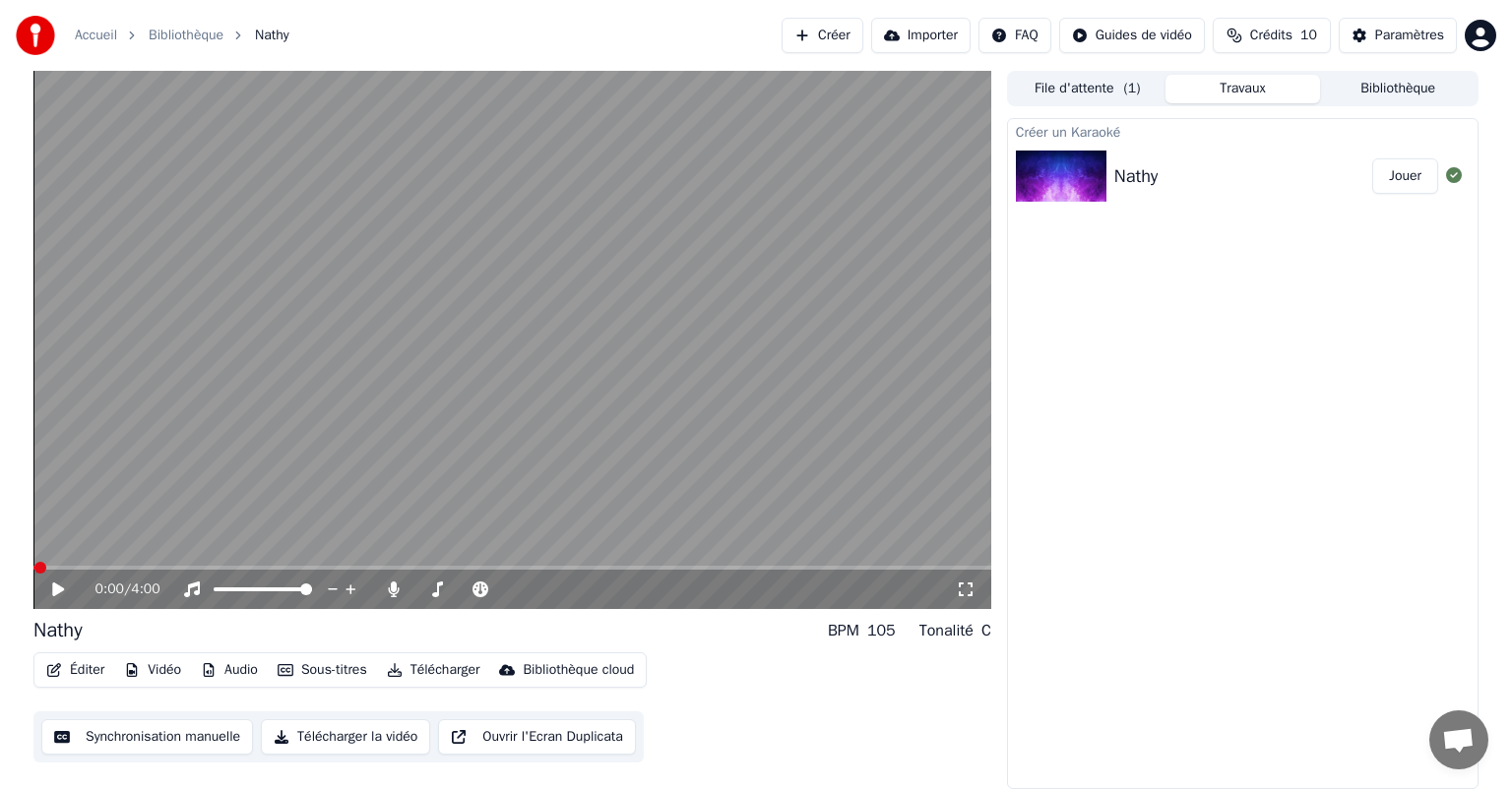 click 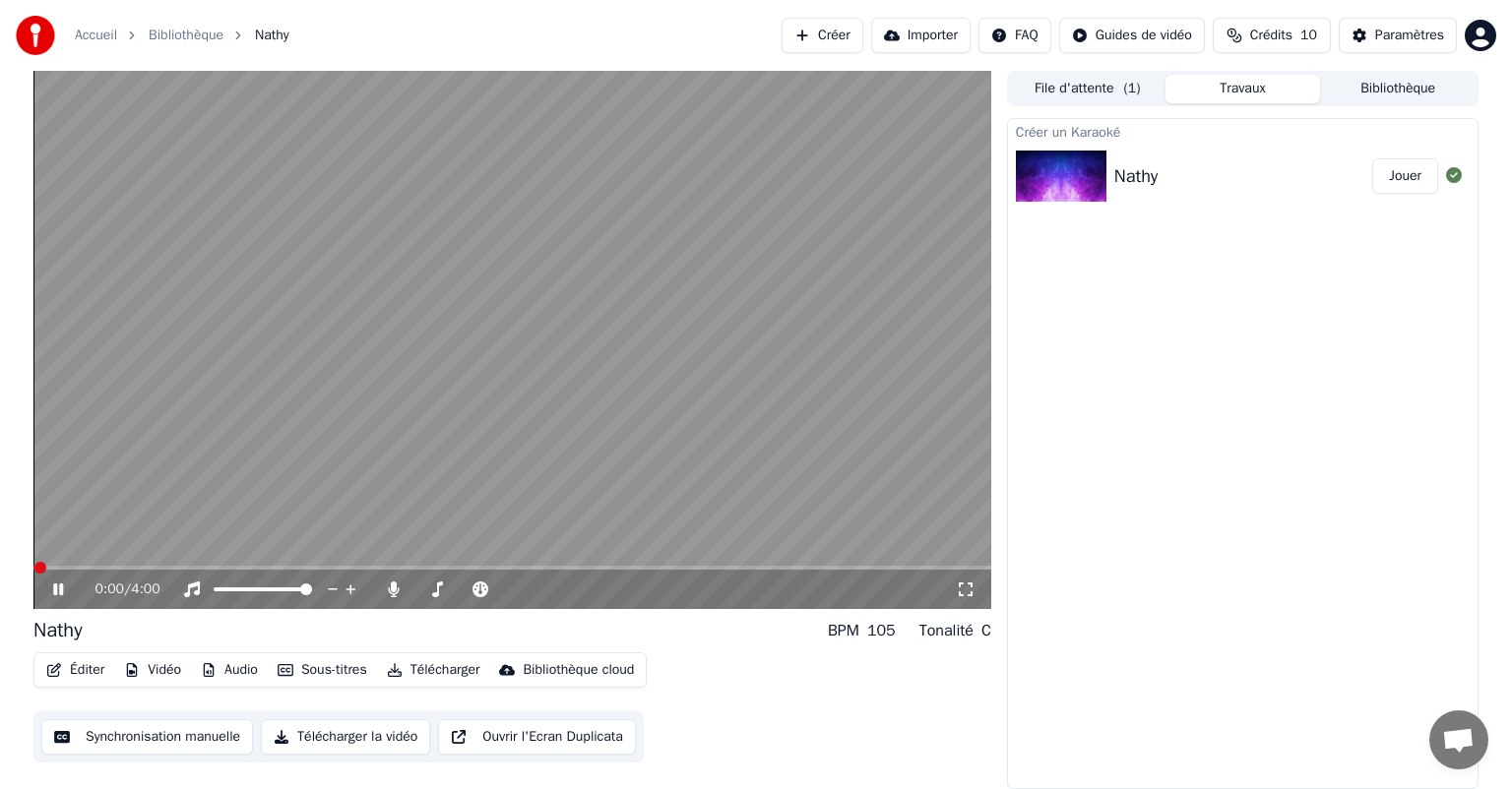 click 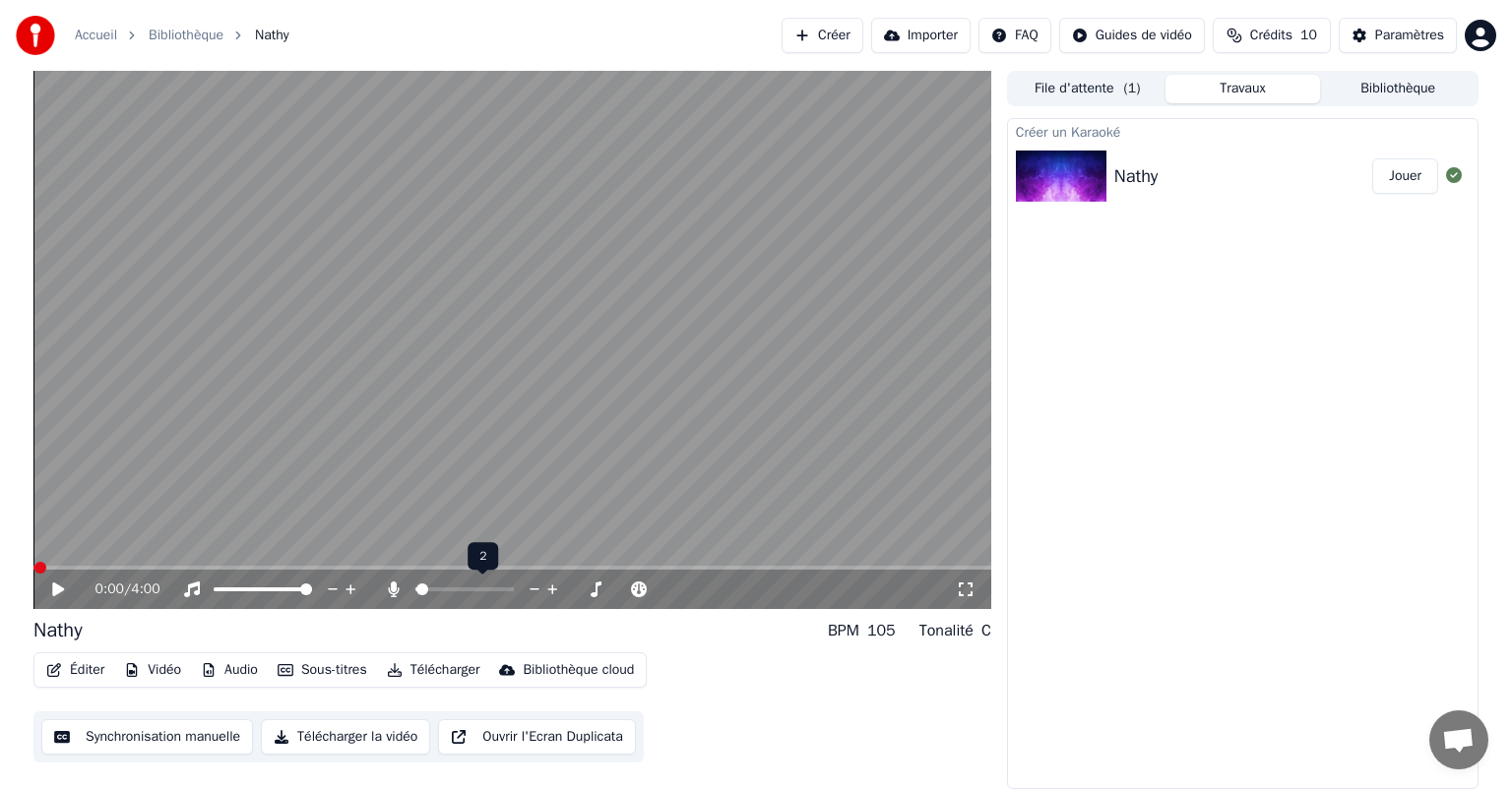 click at bounding box center (422, 589) 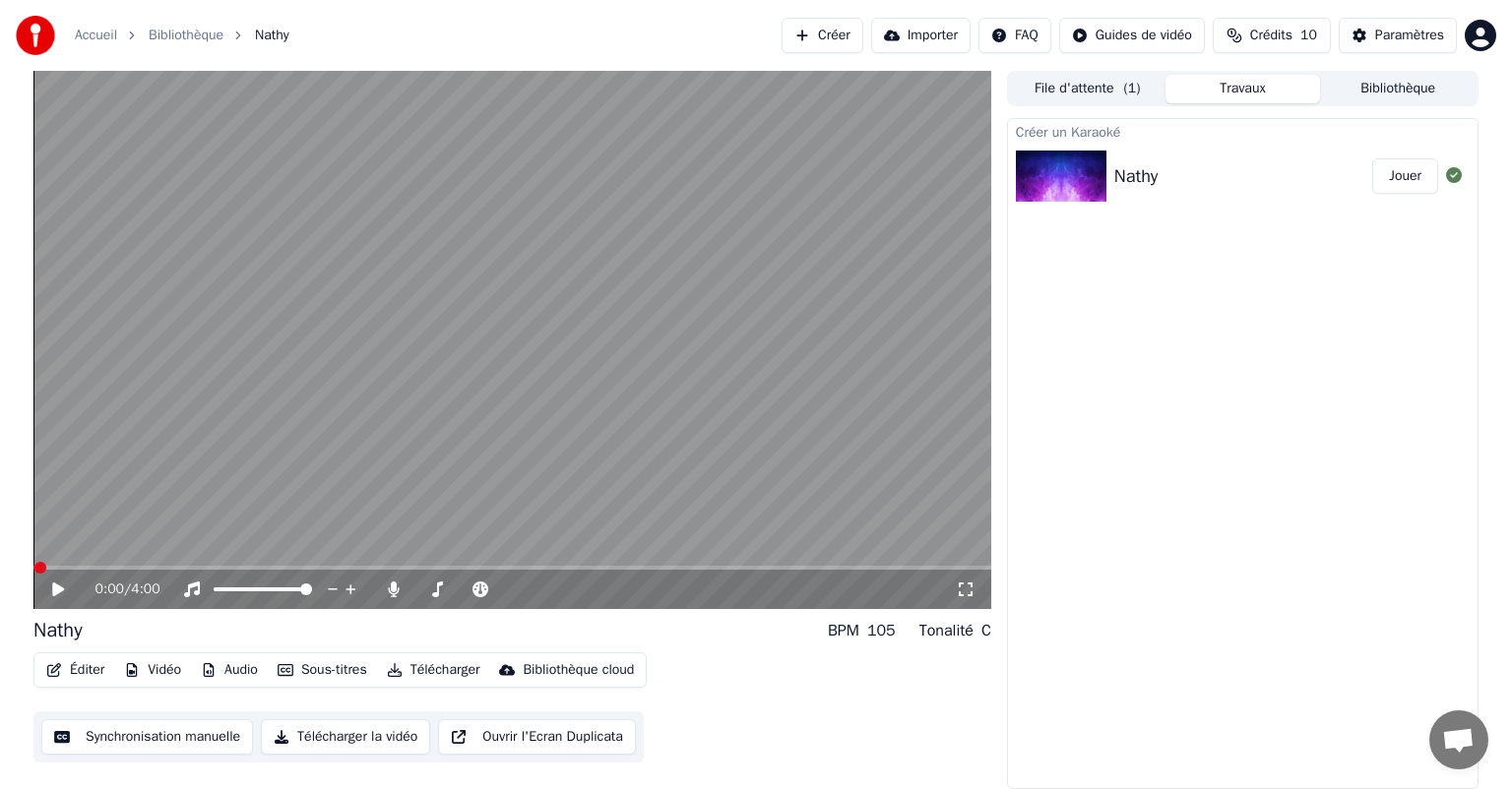 click on "Synchronisation manuelle" at bounding box center [147, 737] 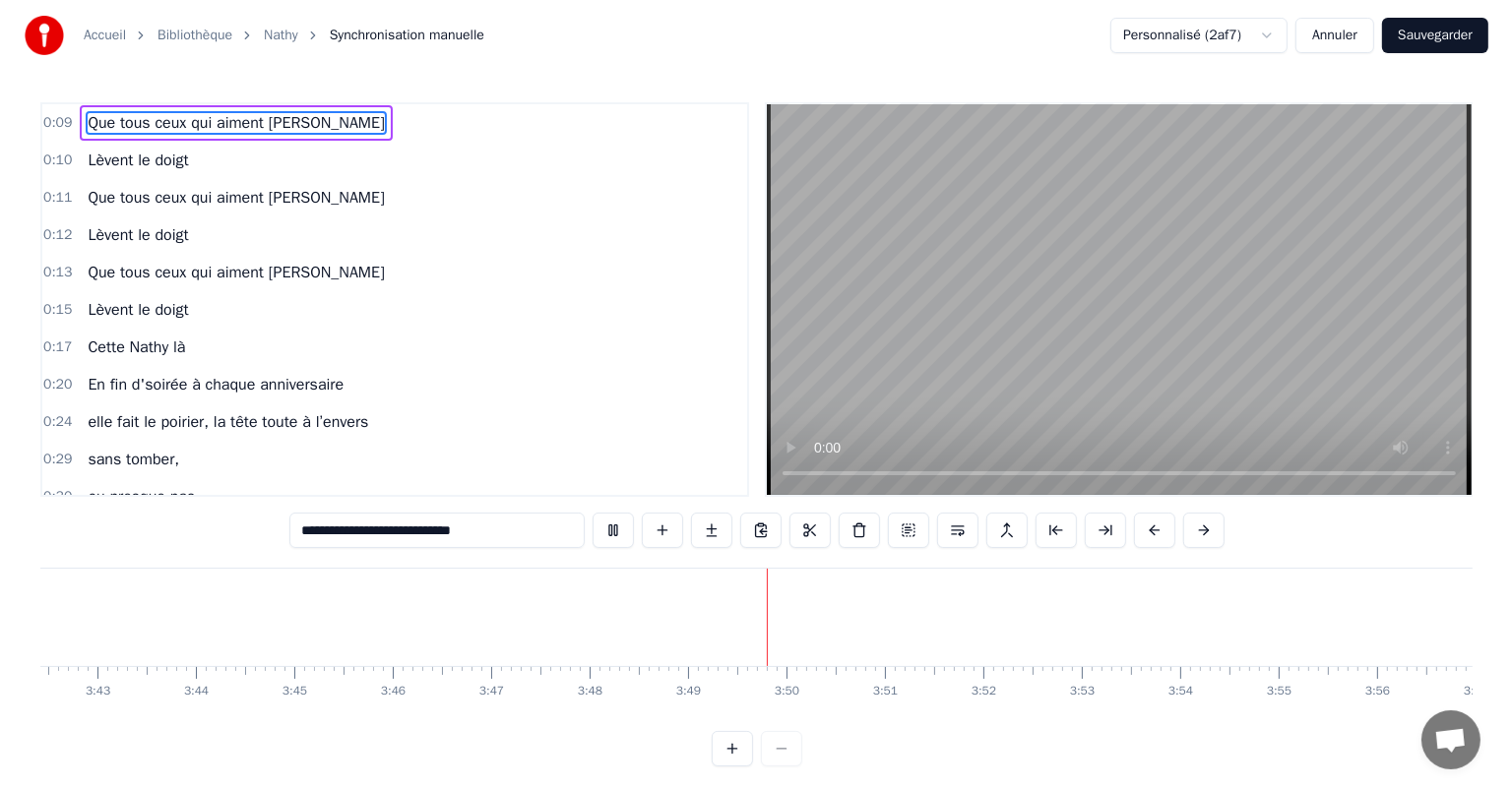 scroll, scrollTop: 0, scrollLeft: 22200, axis: horizontal 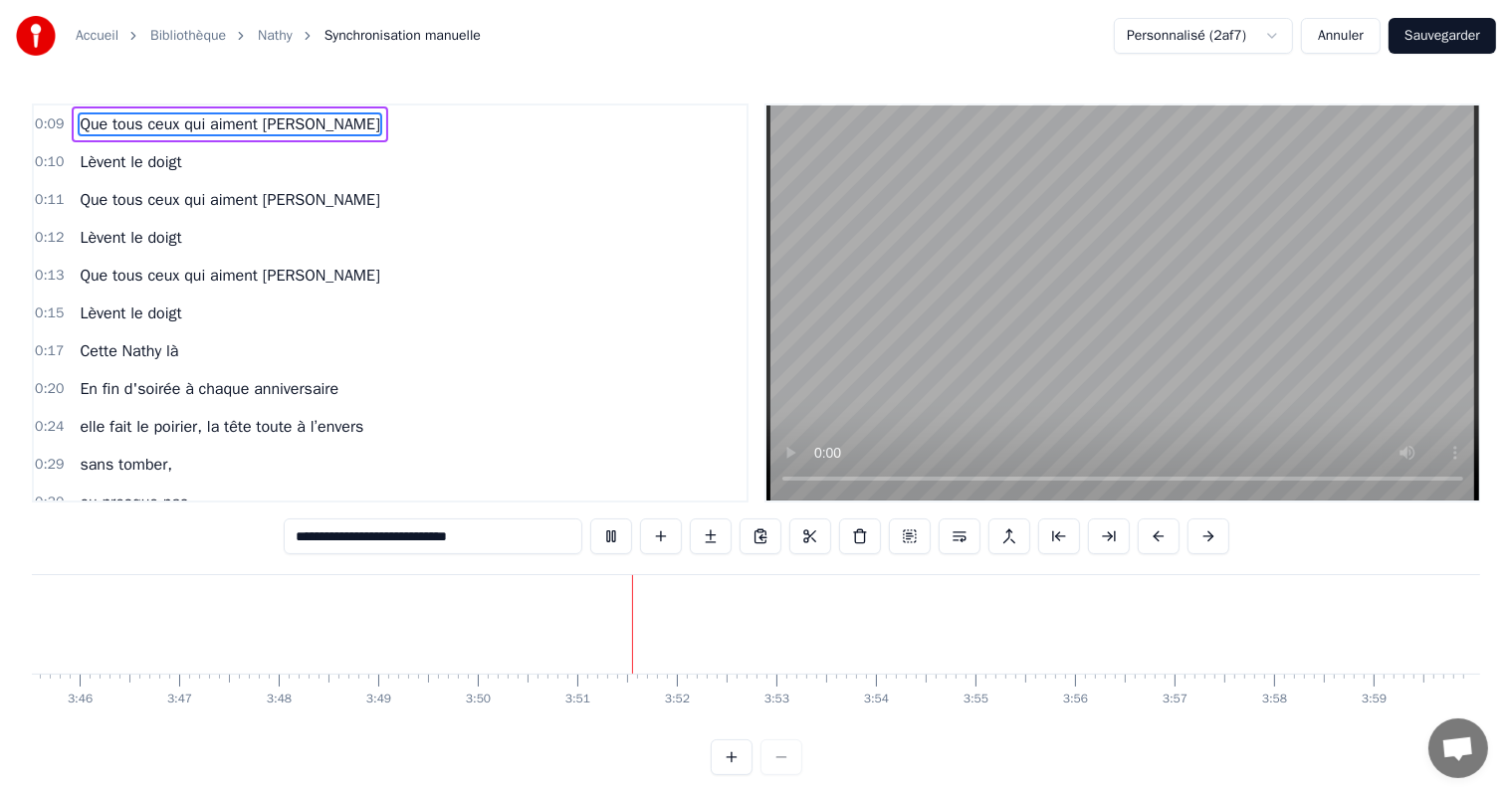 click on "Nathy" at bounding box center (275, 36) 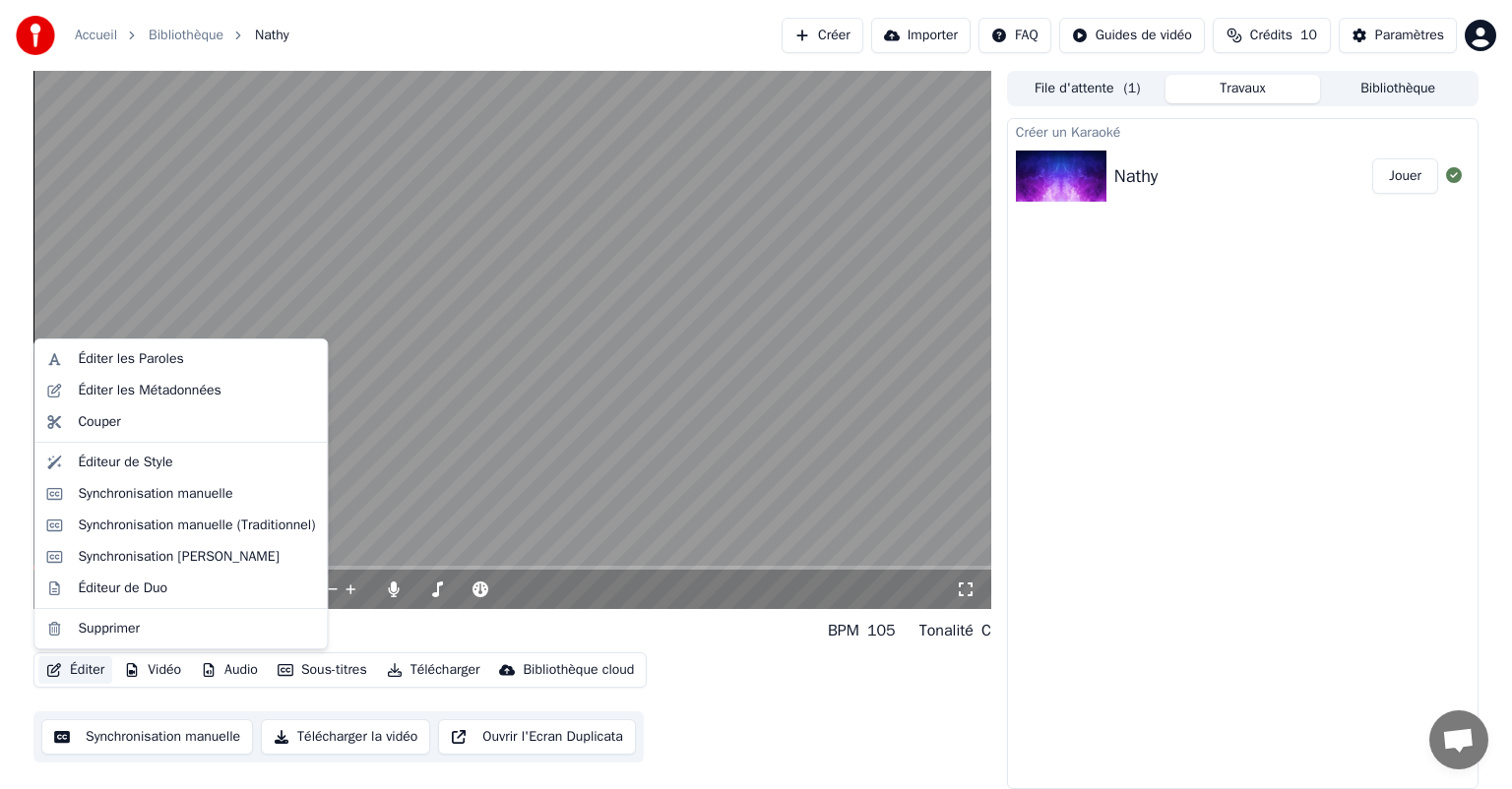 click on "Éditer" at bounding box center [75, 670] 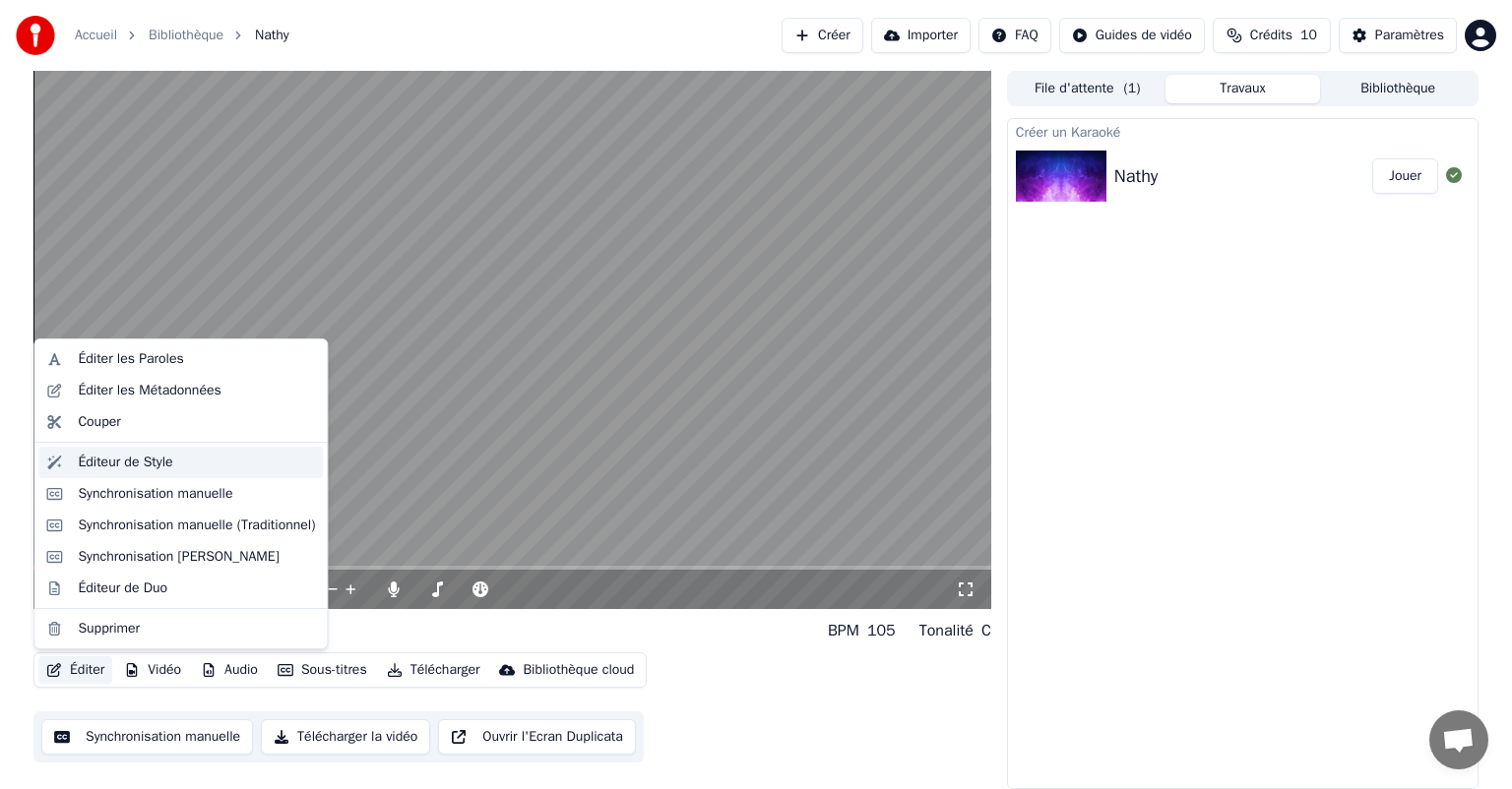 click on "Éditeur de Style" at bounding box center [180, 462] 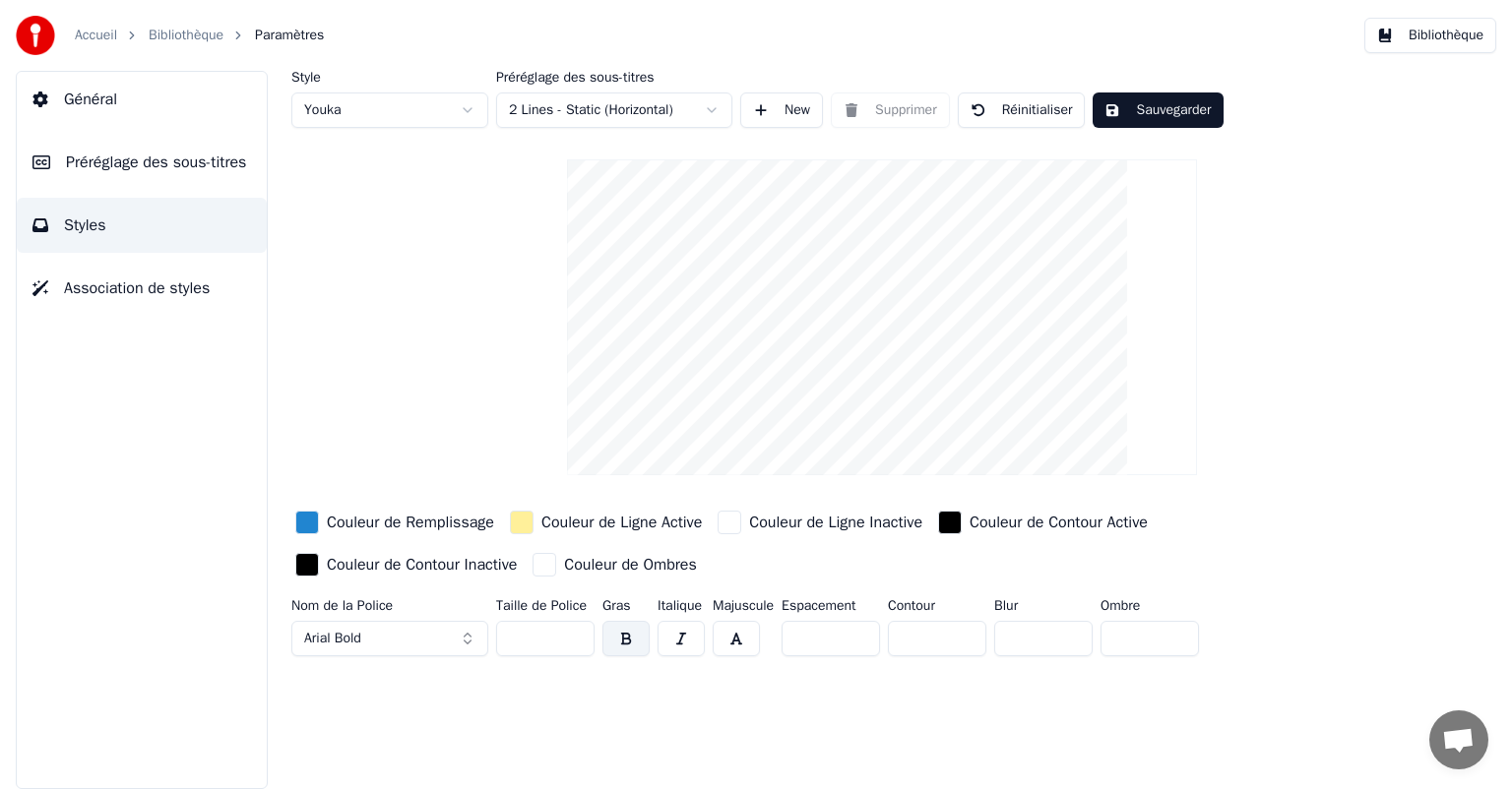 click on "Général" at bounding box center (91, 99) 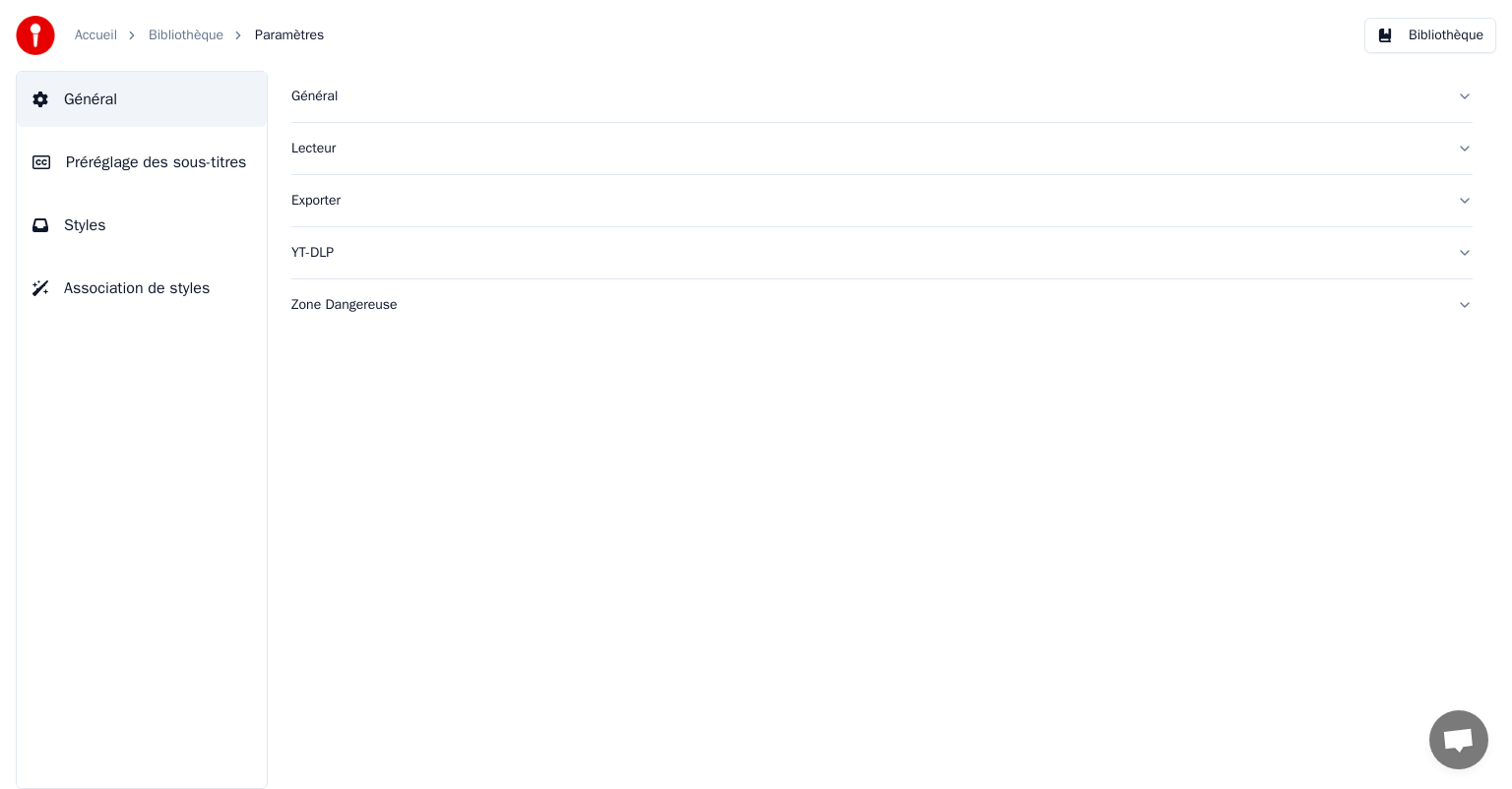 click on "Styles" at bounding box center [85, 225] 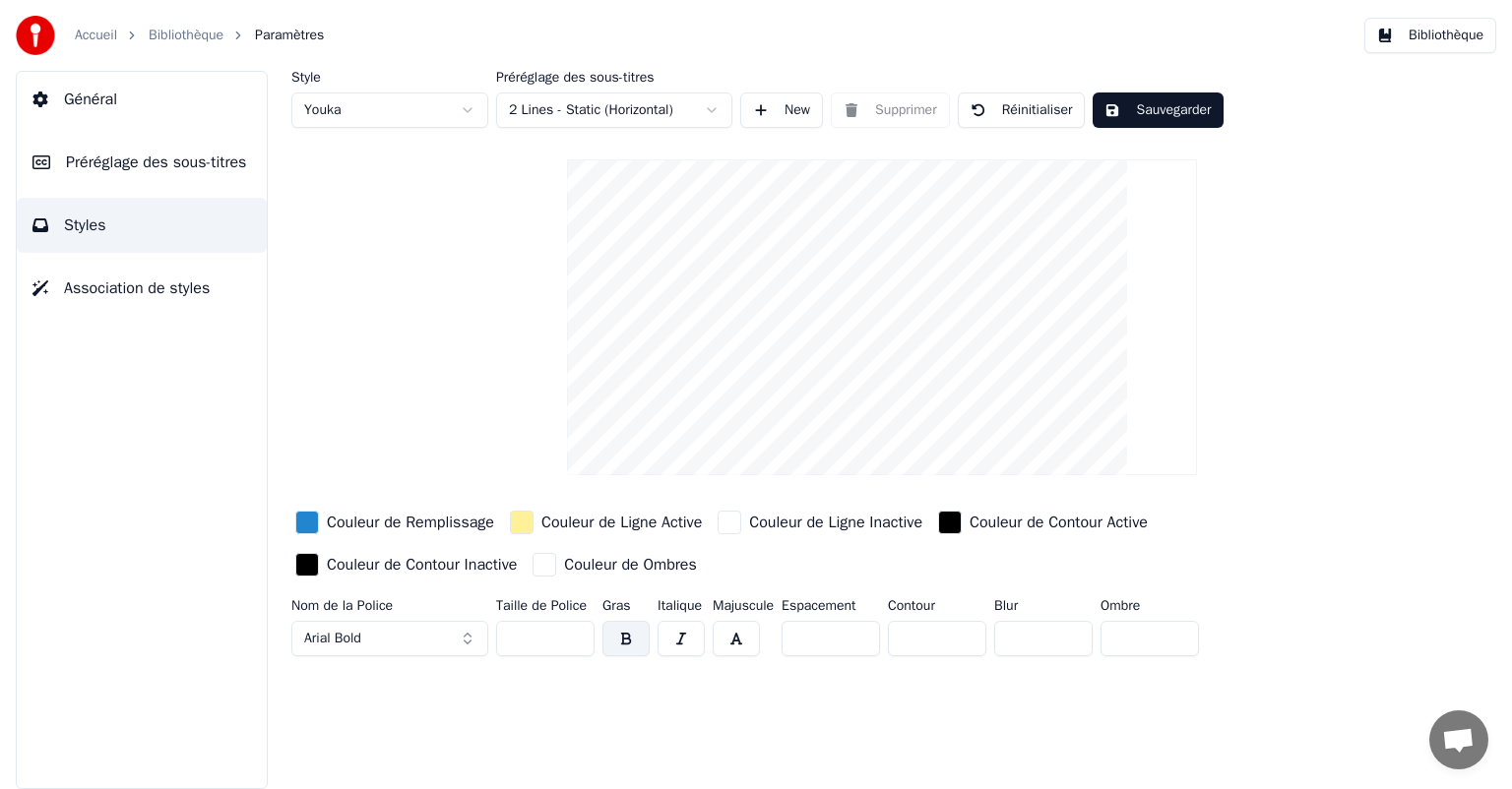 click on "Accueil" at bounding box center (95, 35) 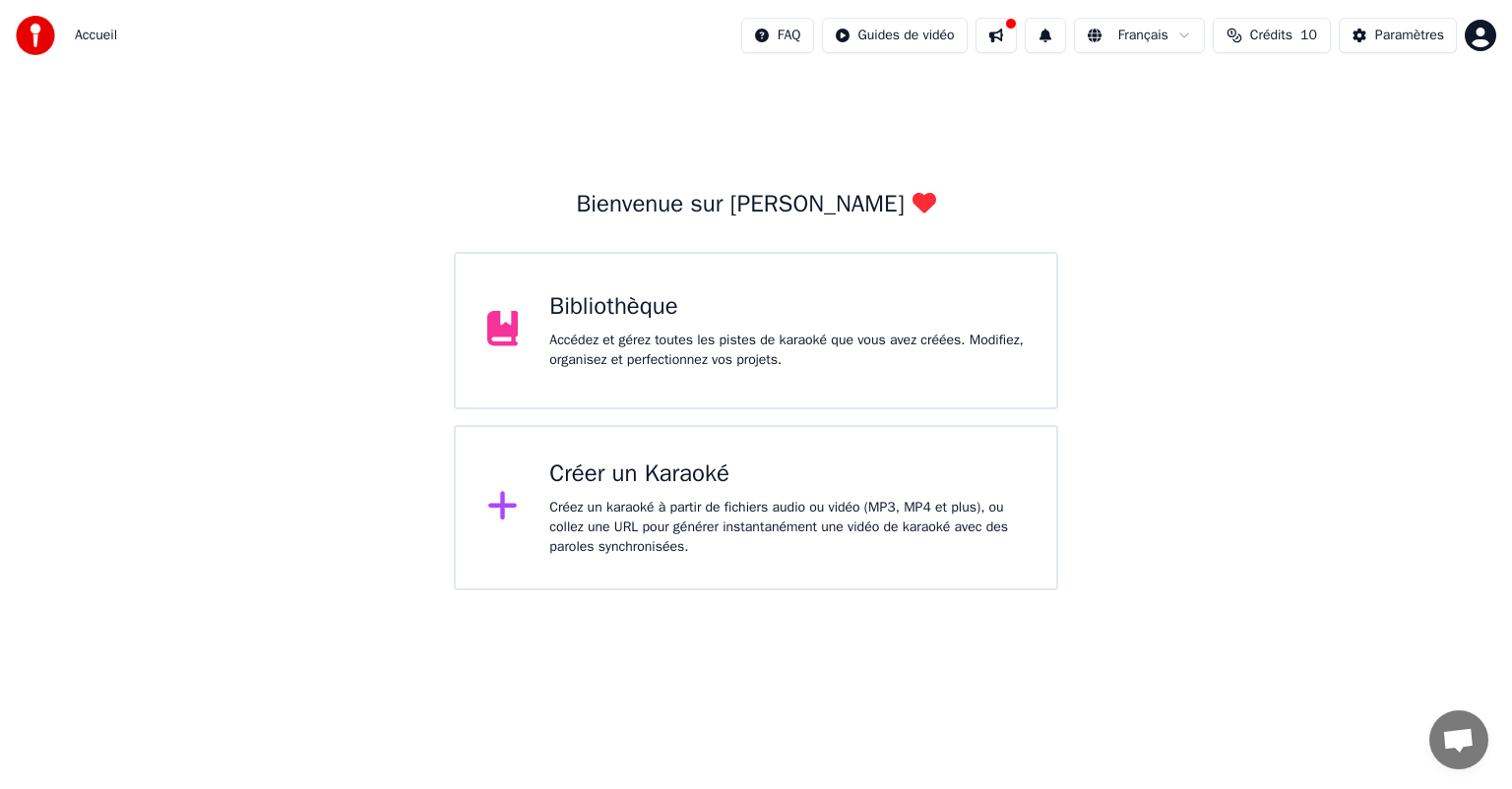 click on "Accueil FAQ Guides de vidéo Français Crédits 10 Paramètres Bienvenue sur Youka Bibliothèque Accédez et gérez toutes les pistes de karaoké que vous avez créées. Modifiez, organisez et perfectionnez vos projets. Créer un Karaoké Créez un karaoké à partir de fichiers audio ou vidéo (MP3, MP4 et plus), ou collez une URL pour générer instantanément une vidéo de karaoké avec des paroles synchronisées." at bounding box center (756, 295) 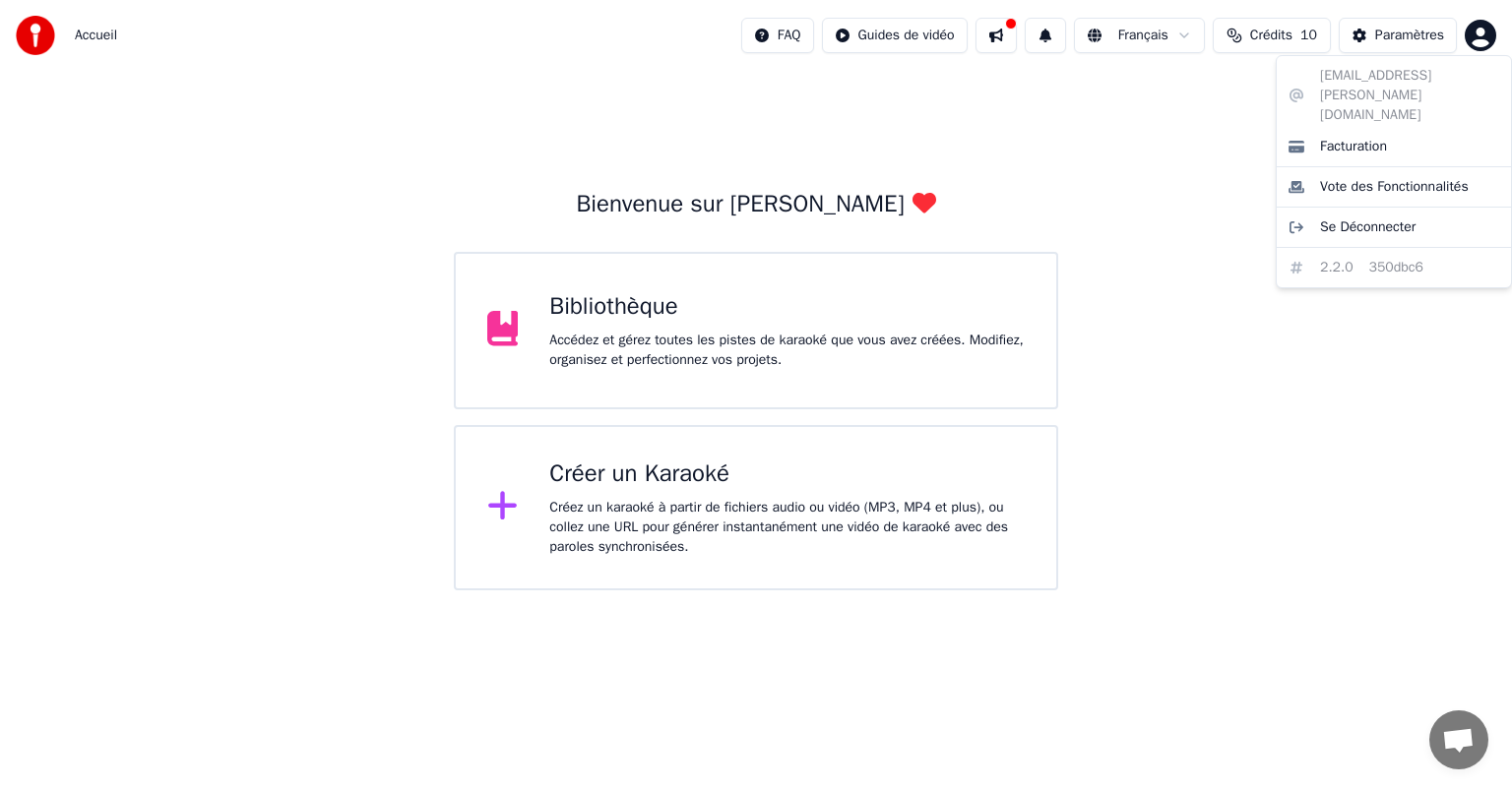 click on "Accueil FAQ Guides de vidéo Français Crédits 10 Paramètres Bienvenue sur Youka Bibliothèque Accédez et gérez toutes les pistes de karaoké que vous avez créées. Modifiez, organisez et perfectionnez vos projets. Créer un Karaoké Créez un karaoké à partir de fichiers audio ou vidéo (MP3, MP4 et plus), ou collez une URL pour générer instantanément une vidéo de karaoké avec des paroles synchronisées. [EMAIL_ADDRESS][PERSON_NAME][DOMAIN_NAME] Facturation Vote des Fonctionnalités Se Déconnecter 2.2.0 350dbc6" at bounding box center [756, 295] 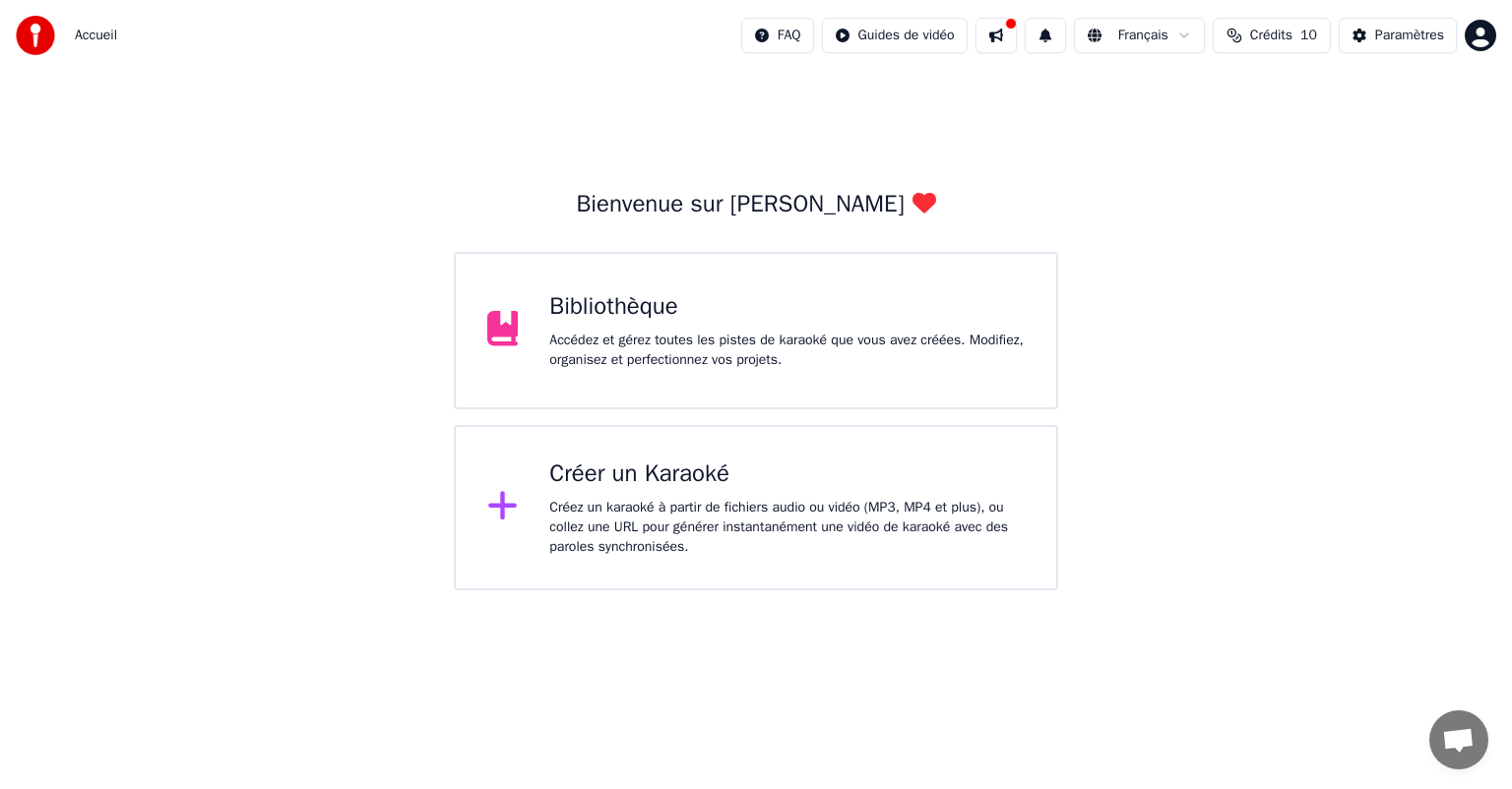 click on "Bibliothèque" at bounding box center (787, 307) 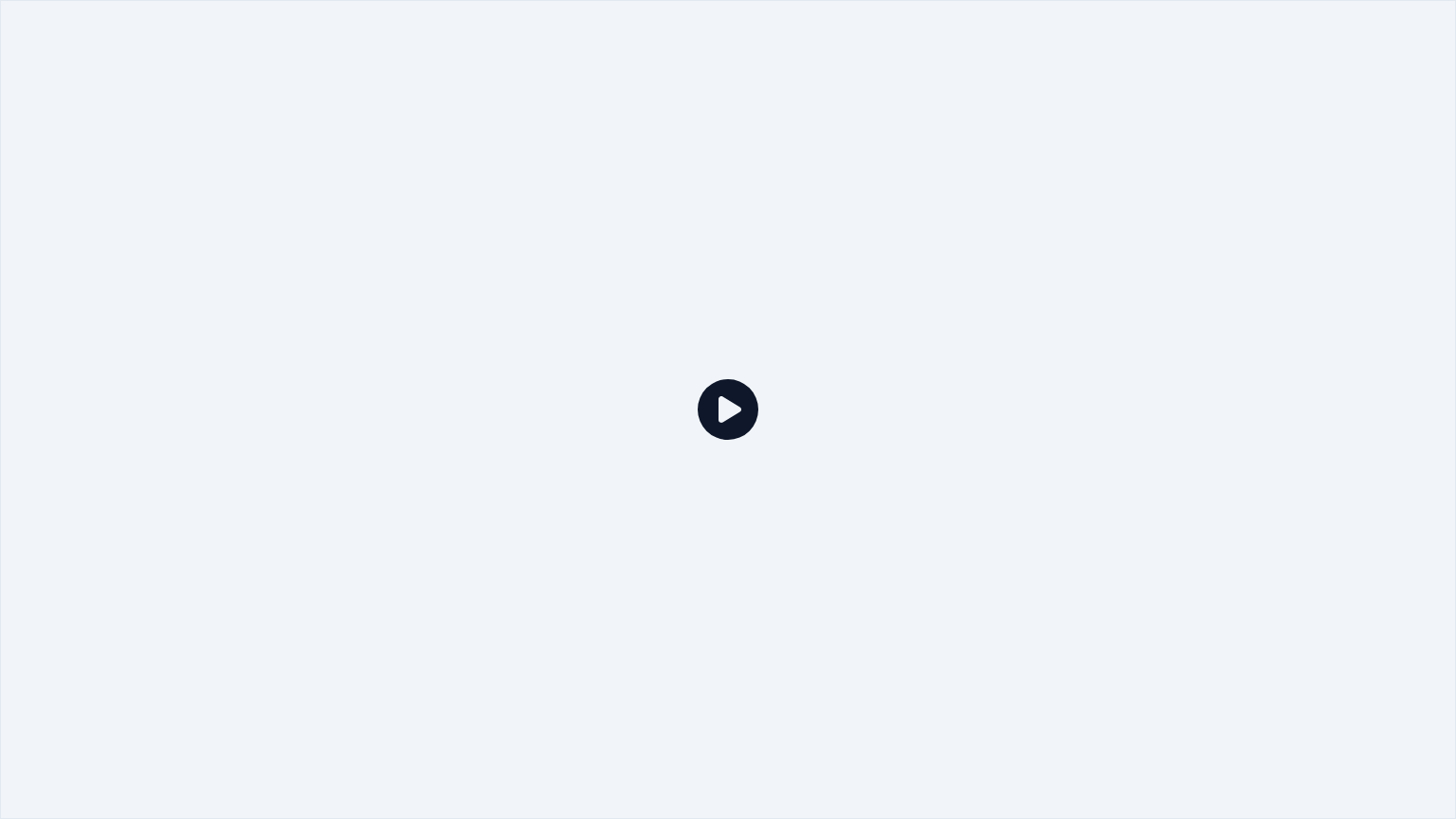 click 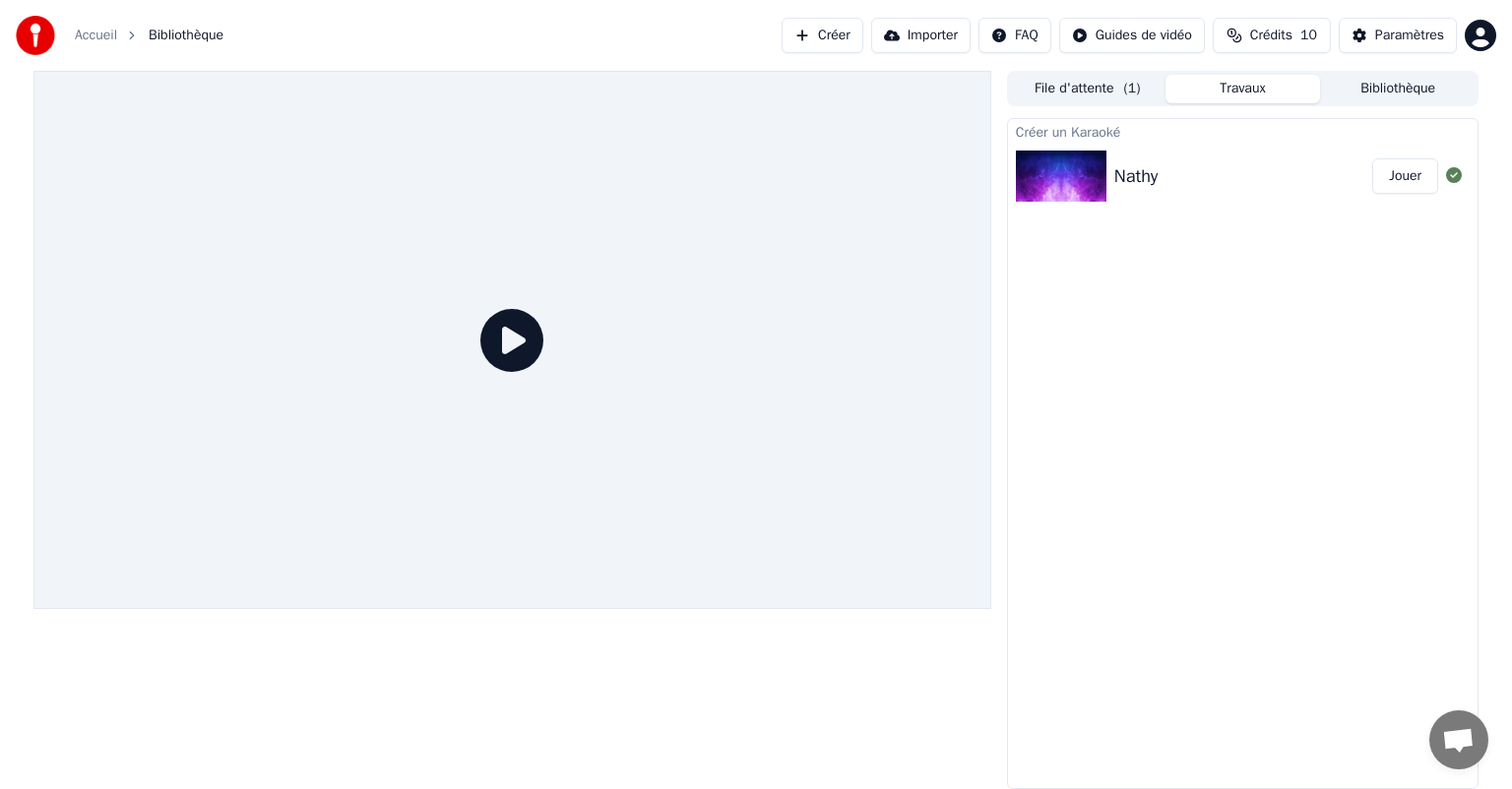 click at bounding box center [1061, 176] 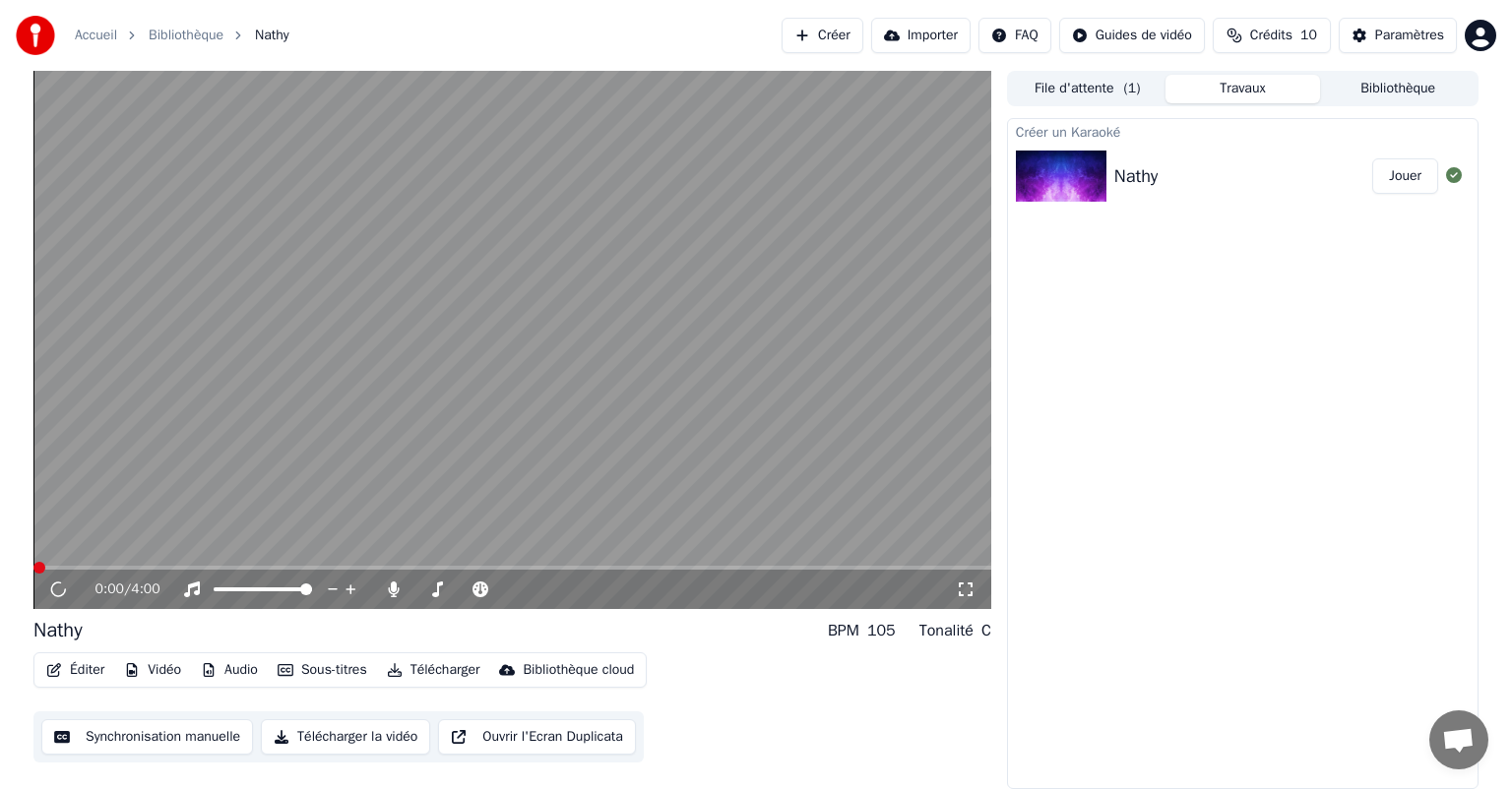click on "Créer un Karaoké Nathy Jouer" at bounding box center [1242, 454] 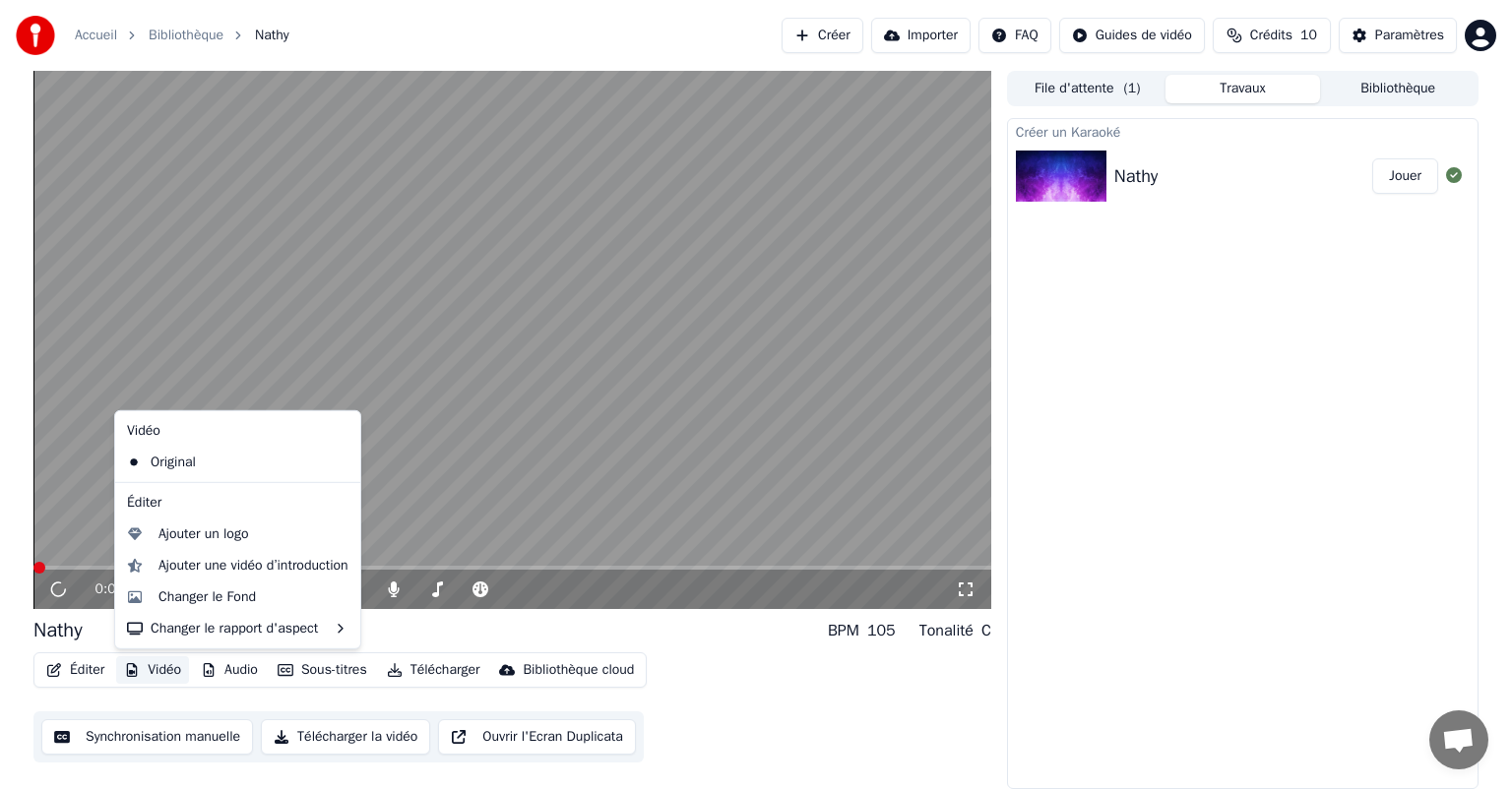 click on "Vidéo" at bounding box center [153, 670] 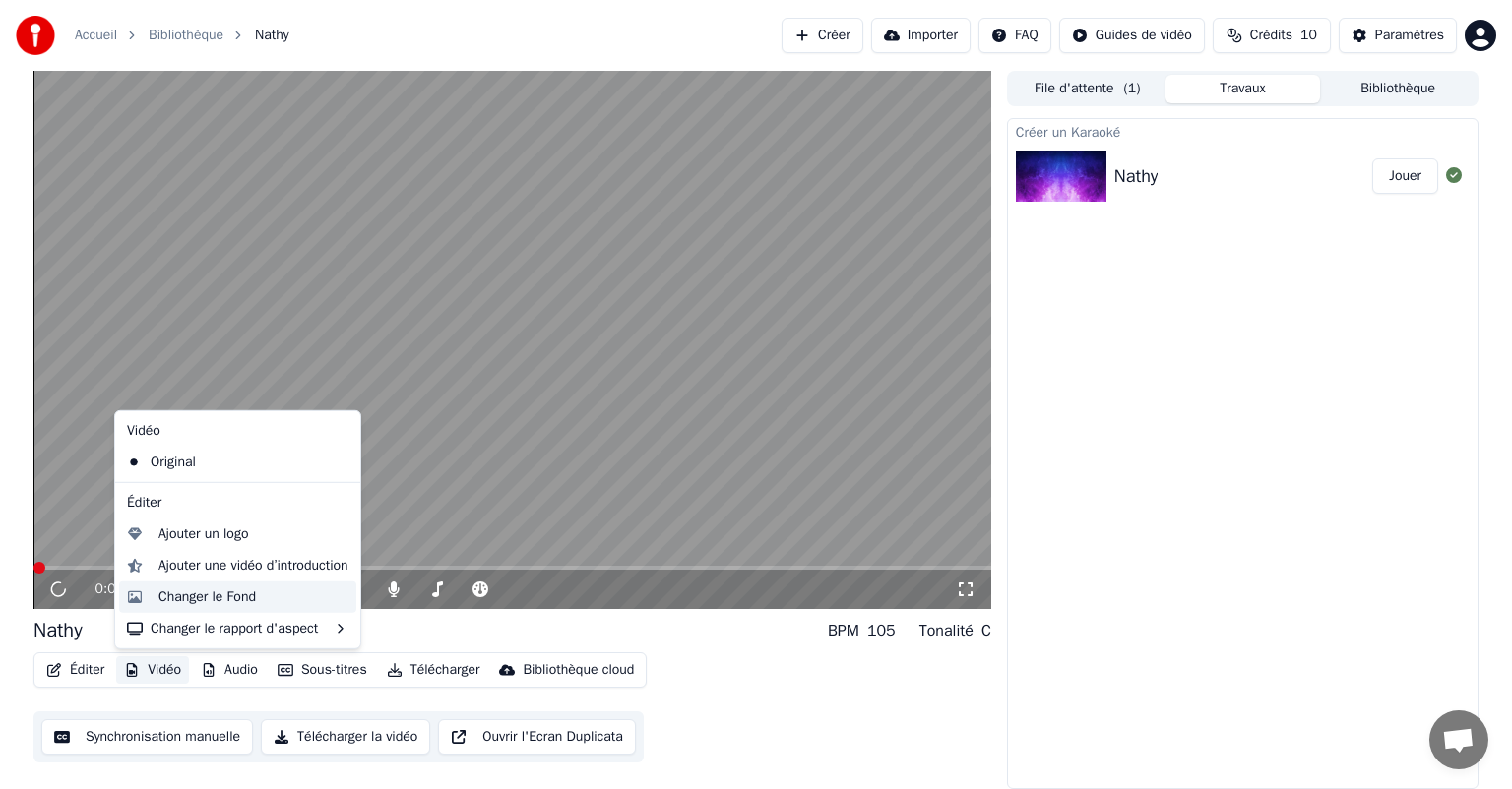 click on "Changer le Fond" at bounding box center [207, 597] 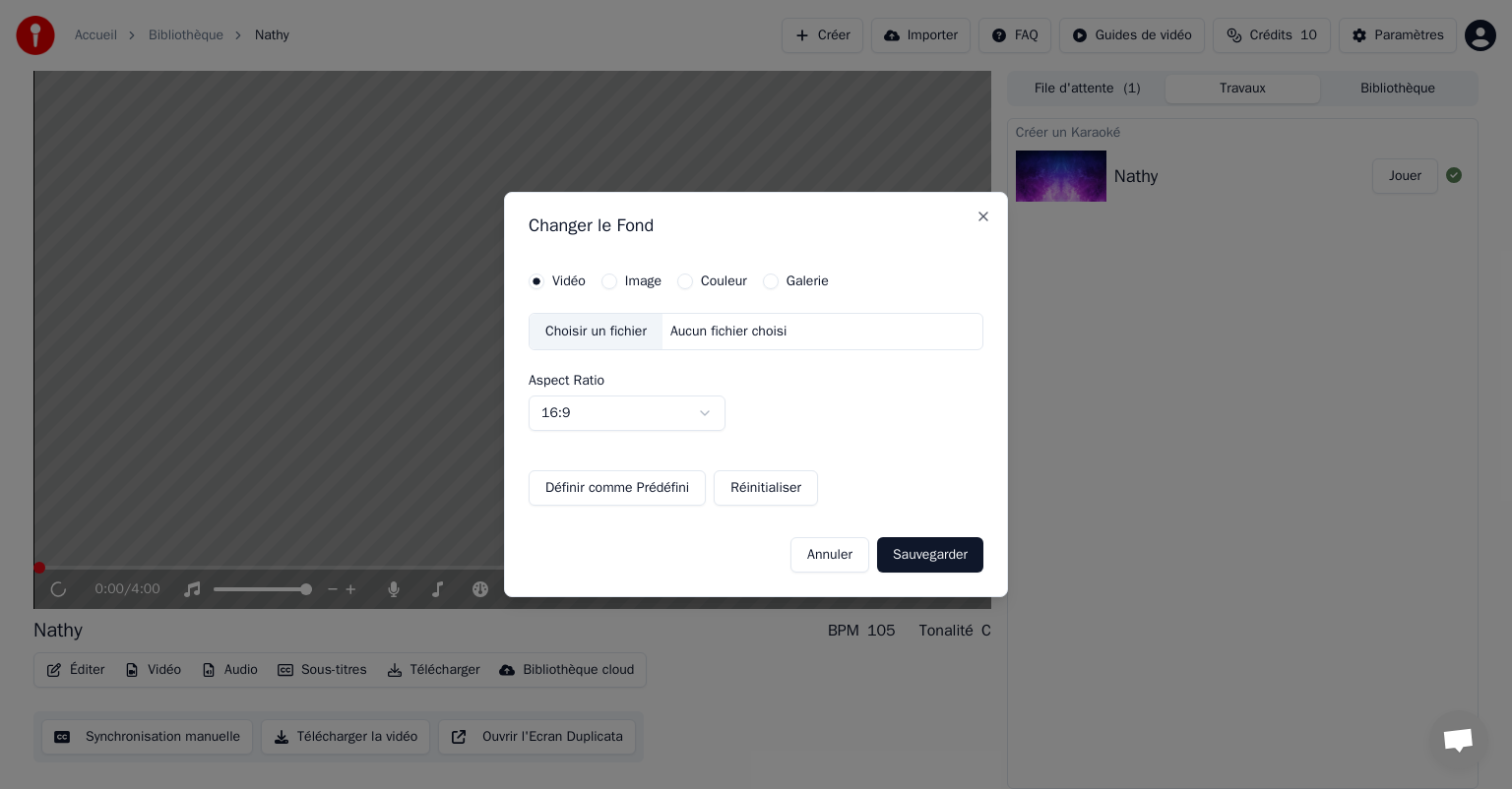 click on "Galerie" at bounding box center (807, 281) 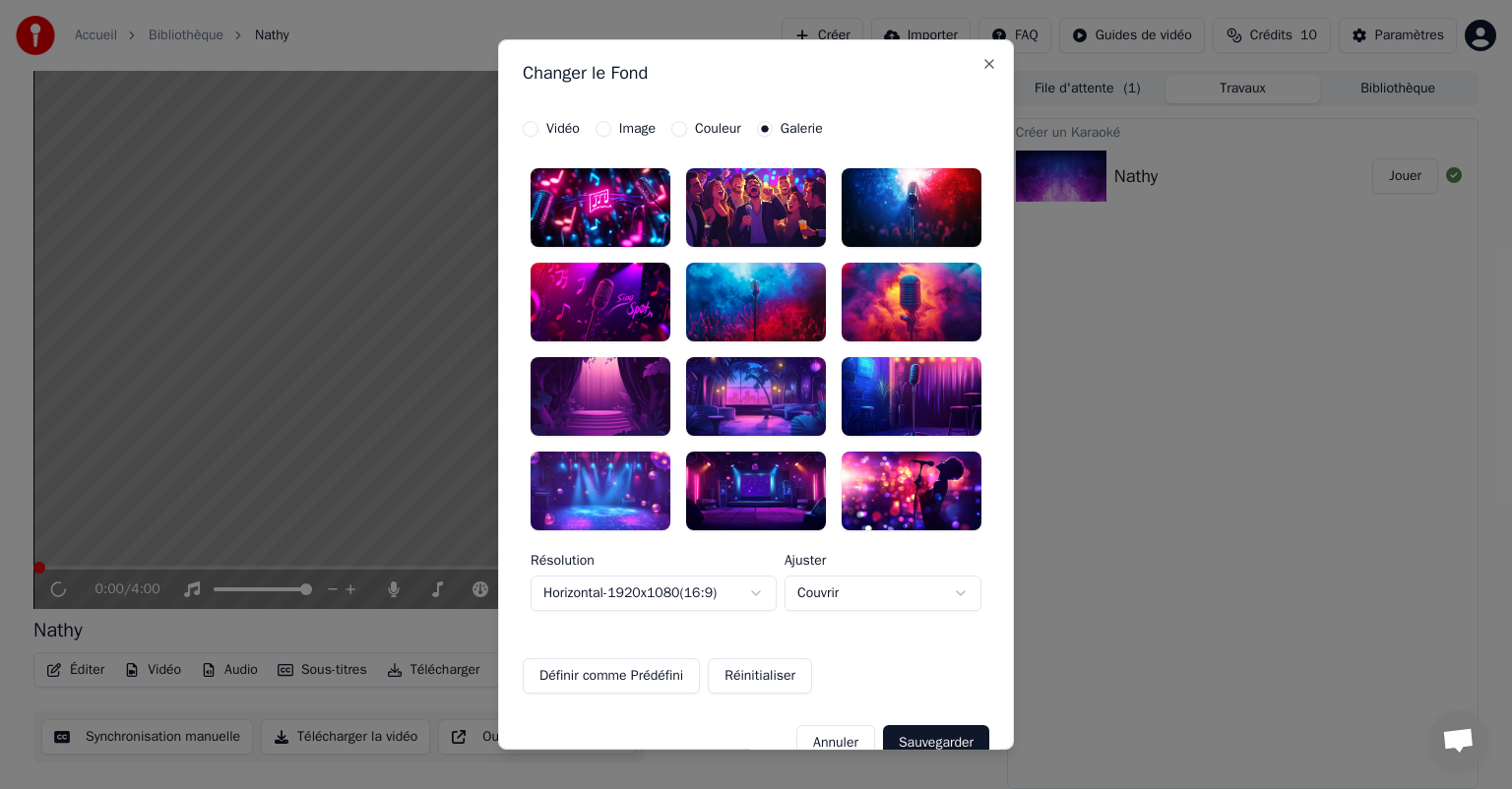 click on "Vidéo" at bounding box center [563, 129] 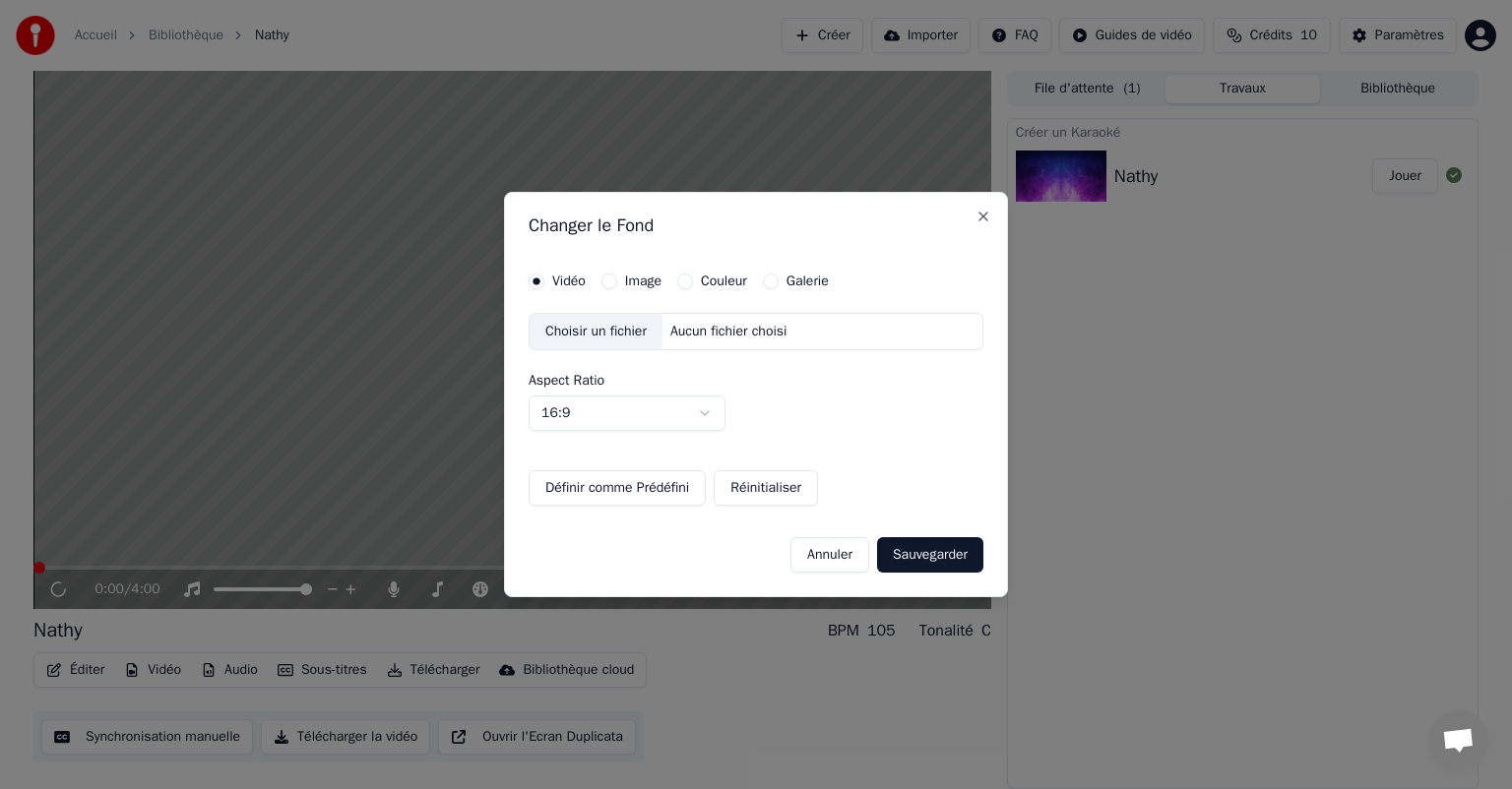 click on "Image" at bounding box center (643, 281) 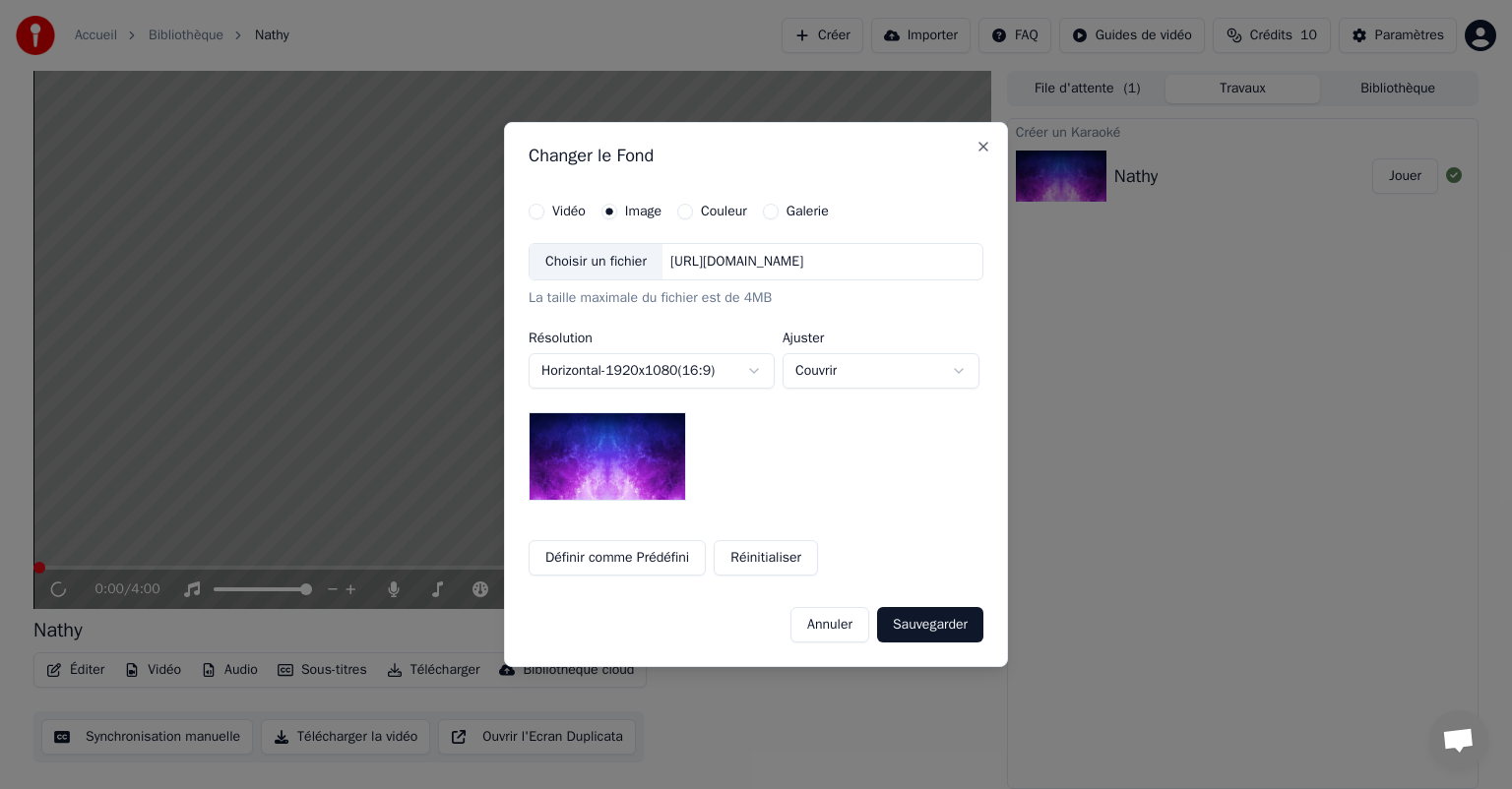 click on "Choisir un fichier" at bounding box center (596, 262) 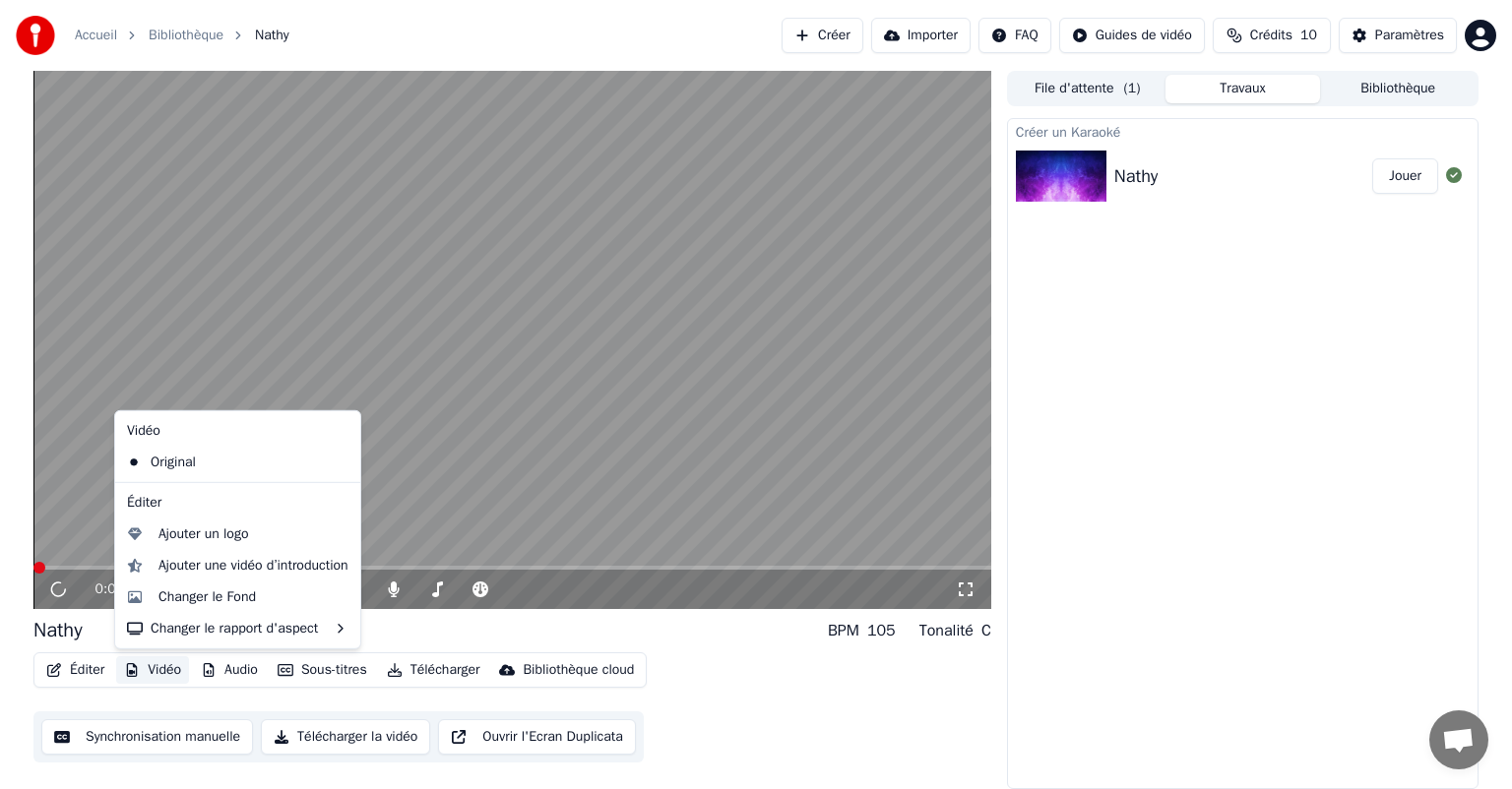 click on "Vidéo" at bounding box center [153, 670] 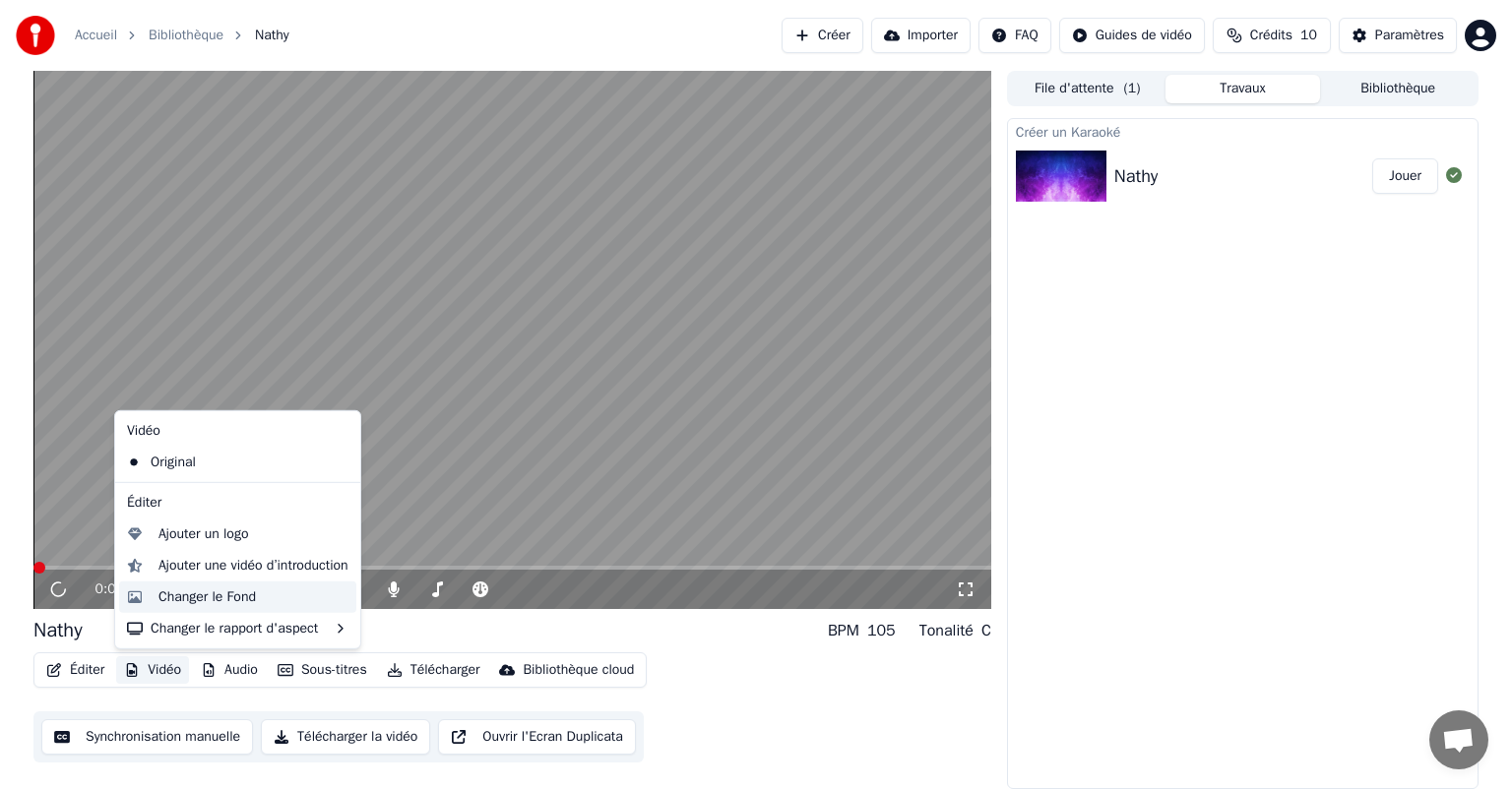 click on "Changer le Fond" at bounding box center (207, 597) 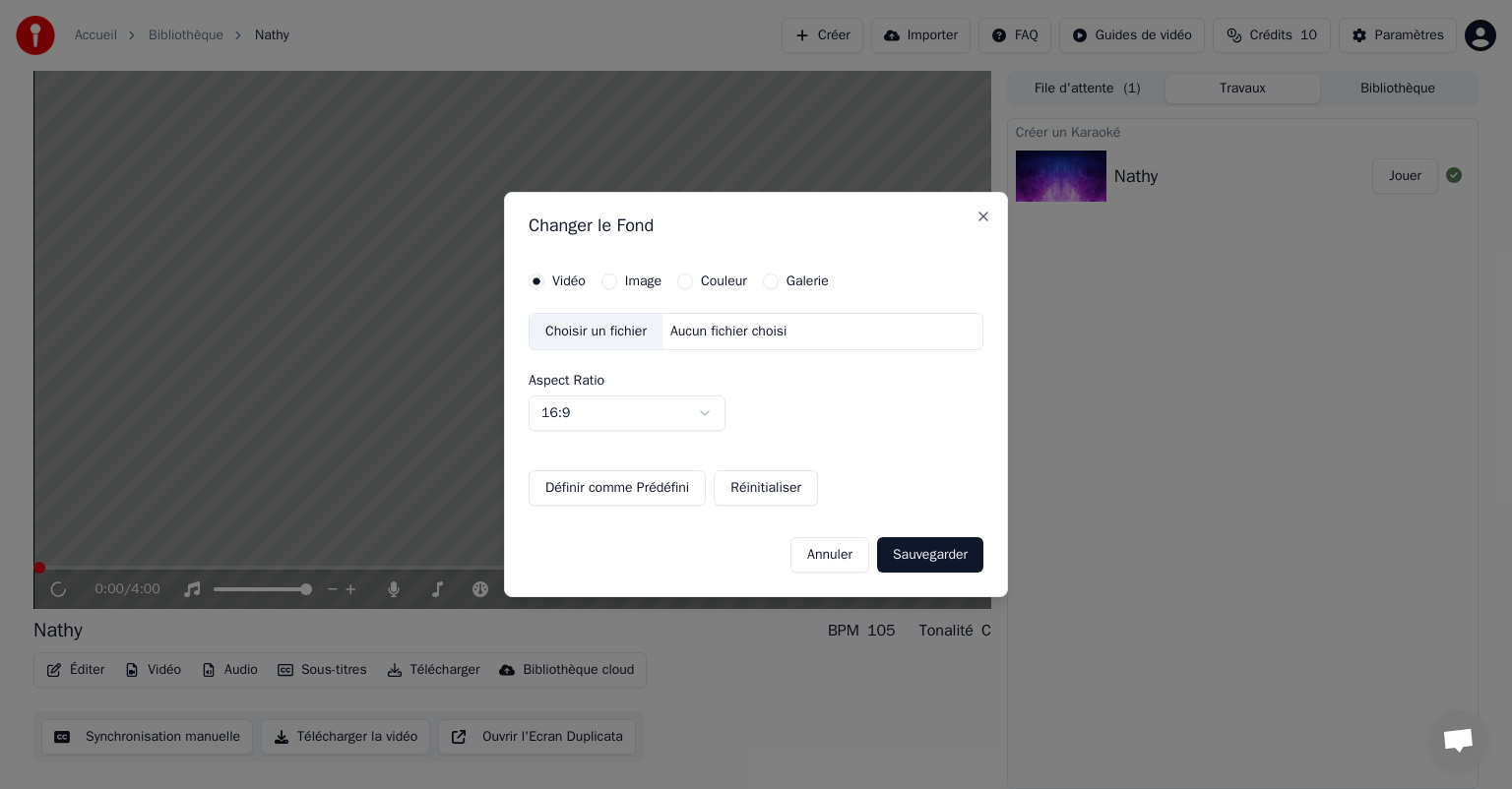 click on "Vidéo" at bounding box center [569, 281] 